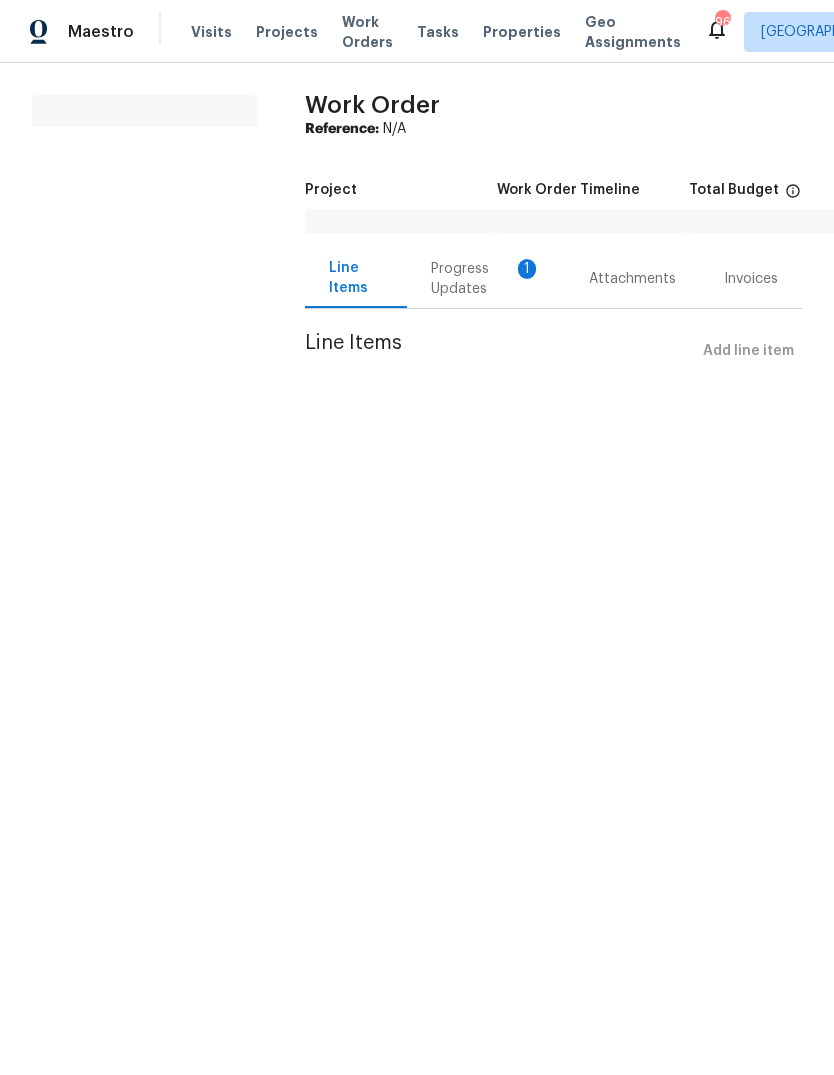 scroll, scrollTop: 0, scrollLeft: 0, axis: both 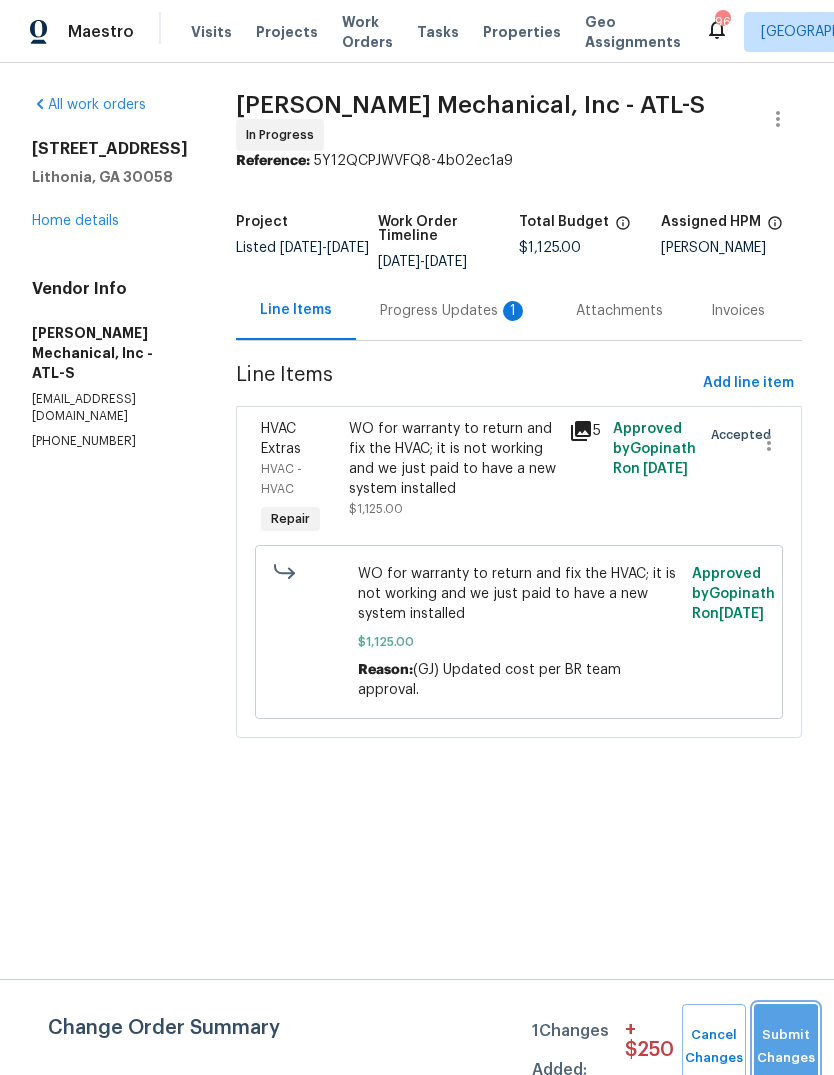 click on "Submit Changes" at bounding box center (786, 1047) 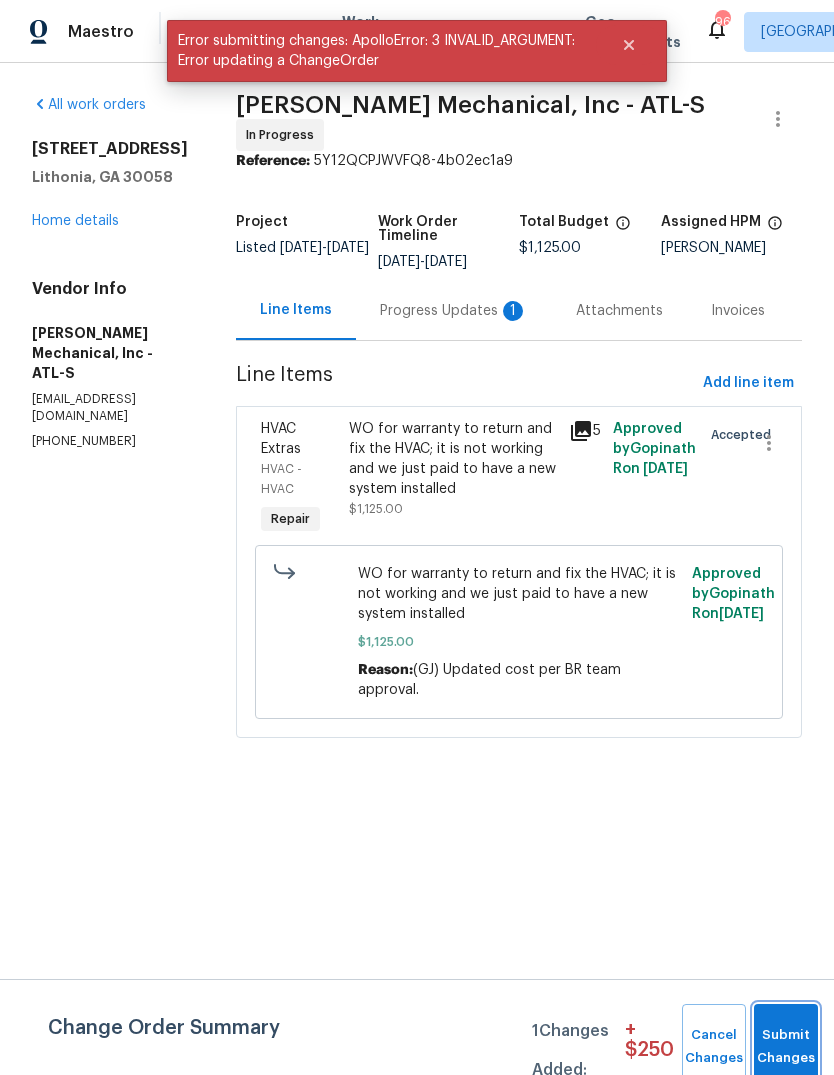 click on "Submit Changes" at bounding box center [786, 1047] 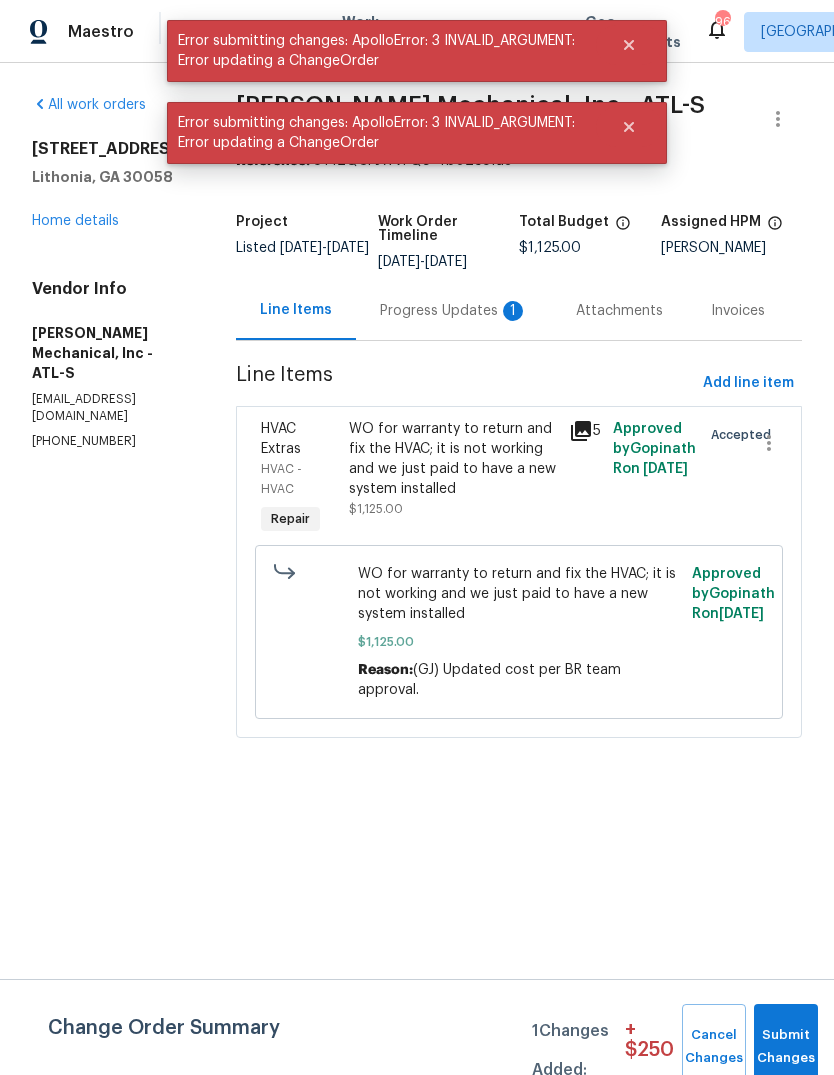 click on "Progress Updates 1" at bounding box center [454, 311] 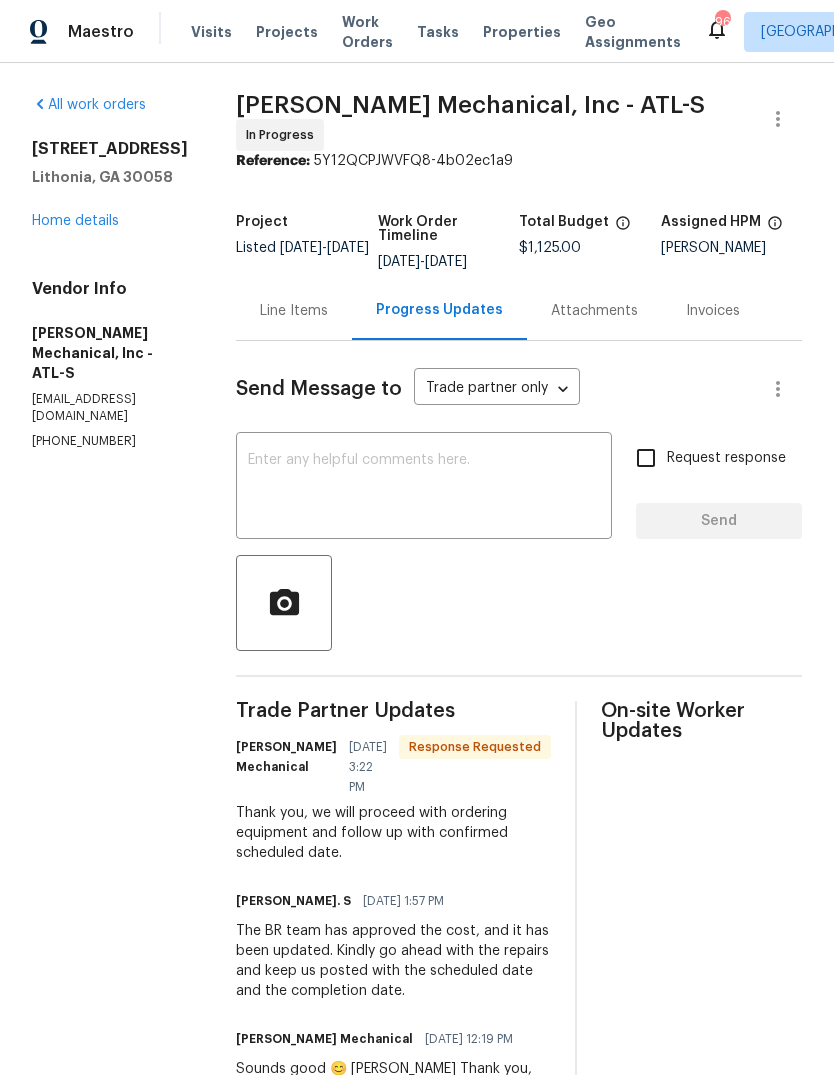 scroll, scrollTop: 0, scrollLeft: 0, axis: both 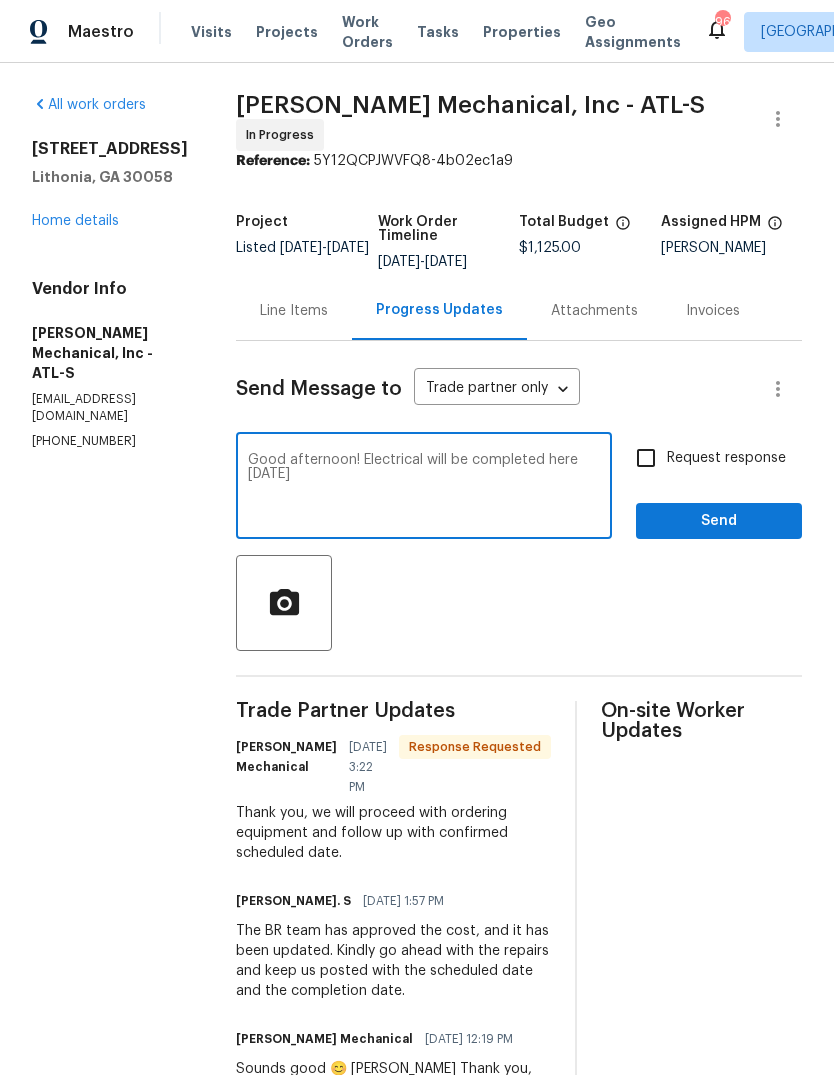 type on "Good afternoon! Electrical will be completed here tomorrow" 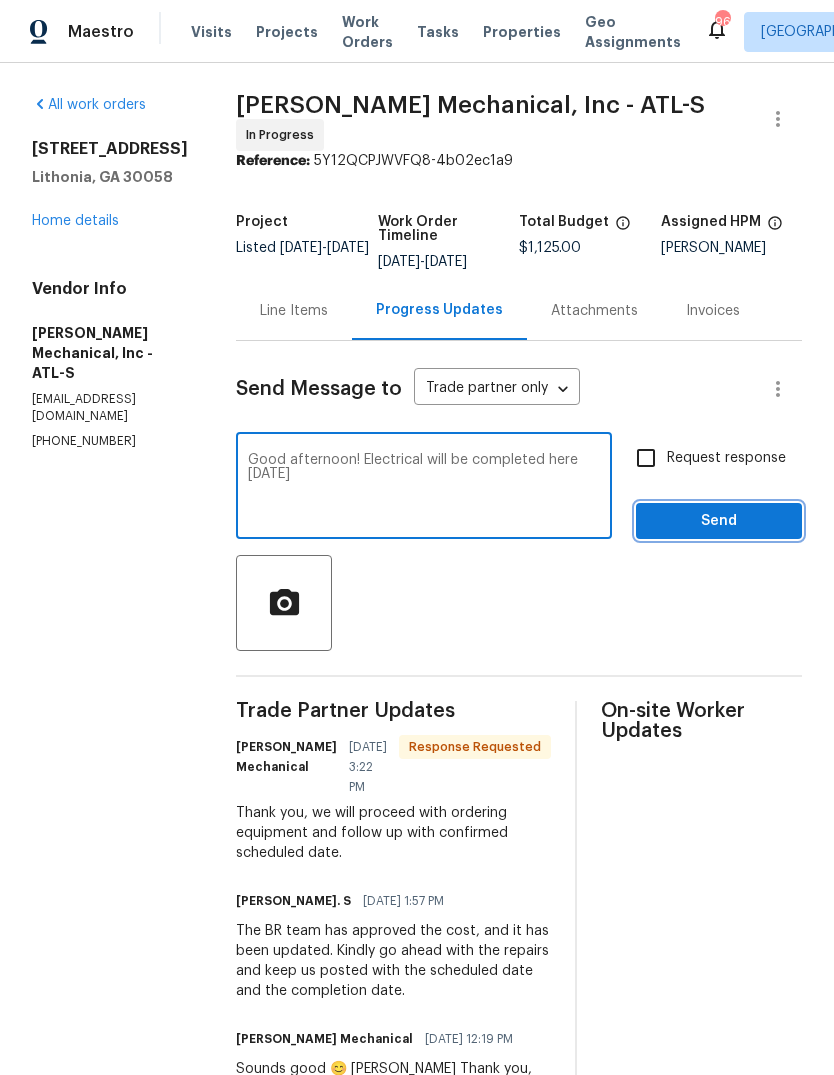 click on "Send" at bounding box center [719, 521] 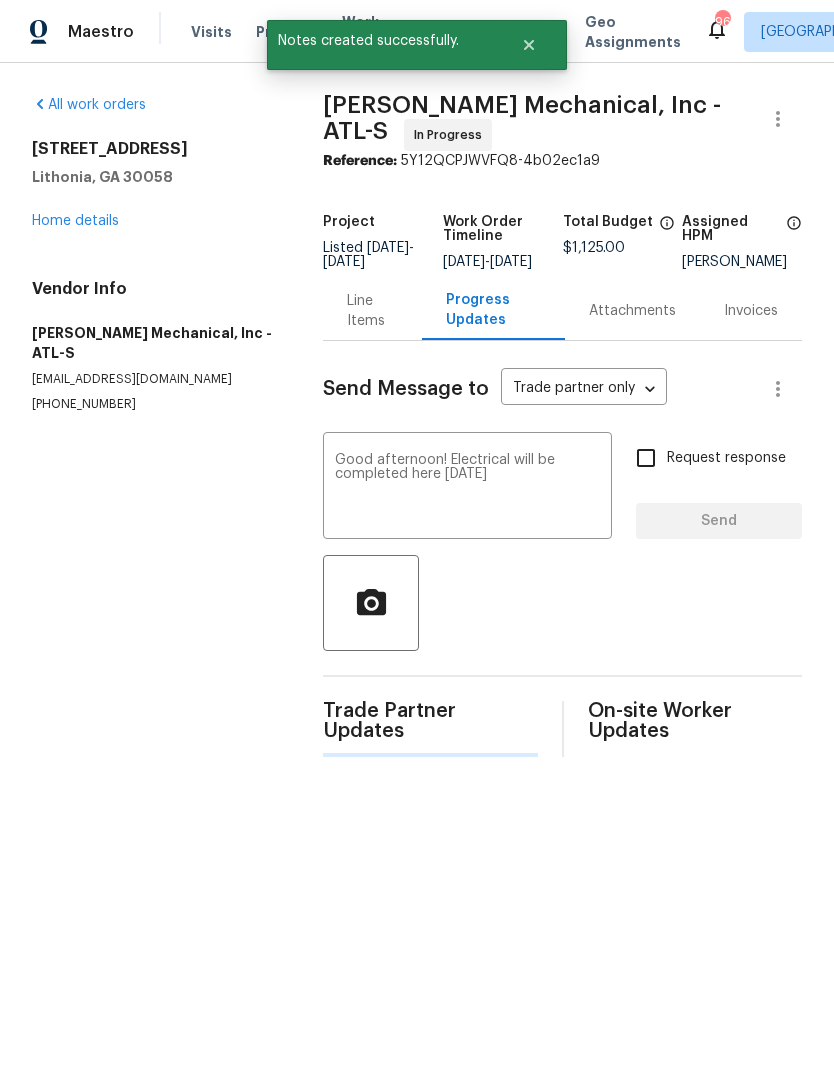 type 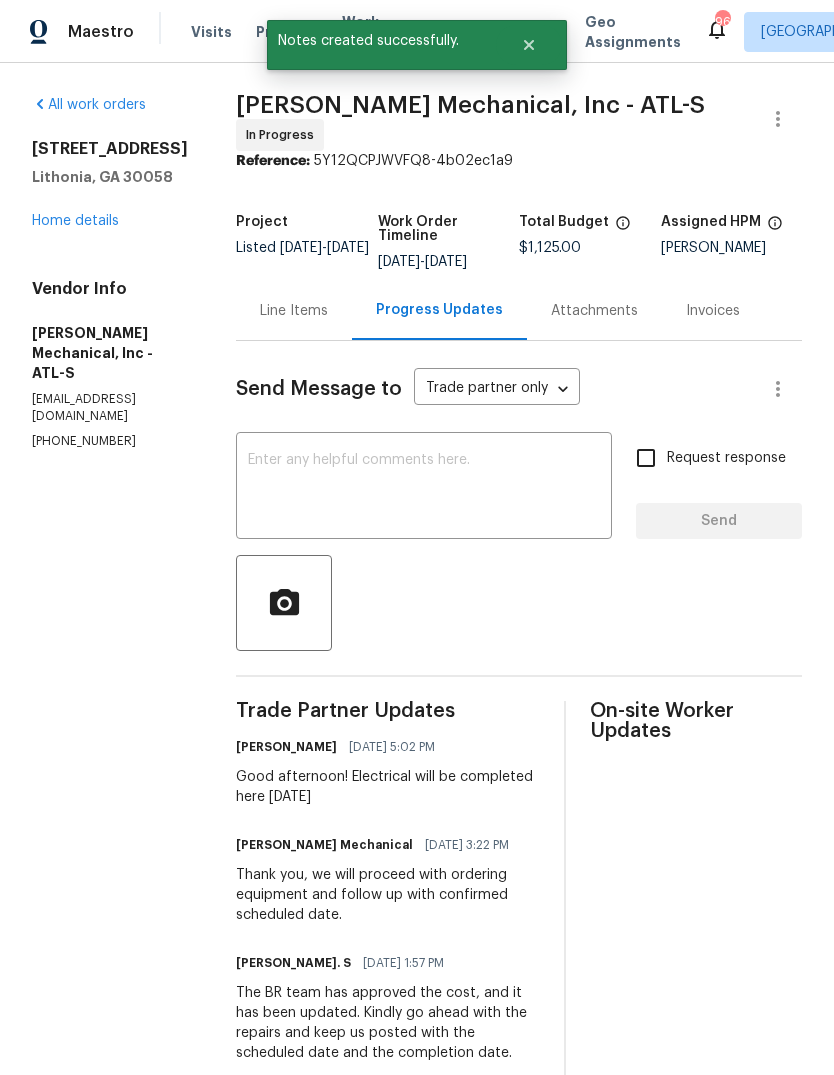 click on "Home details" at bounding box center [75, 221] 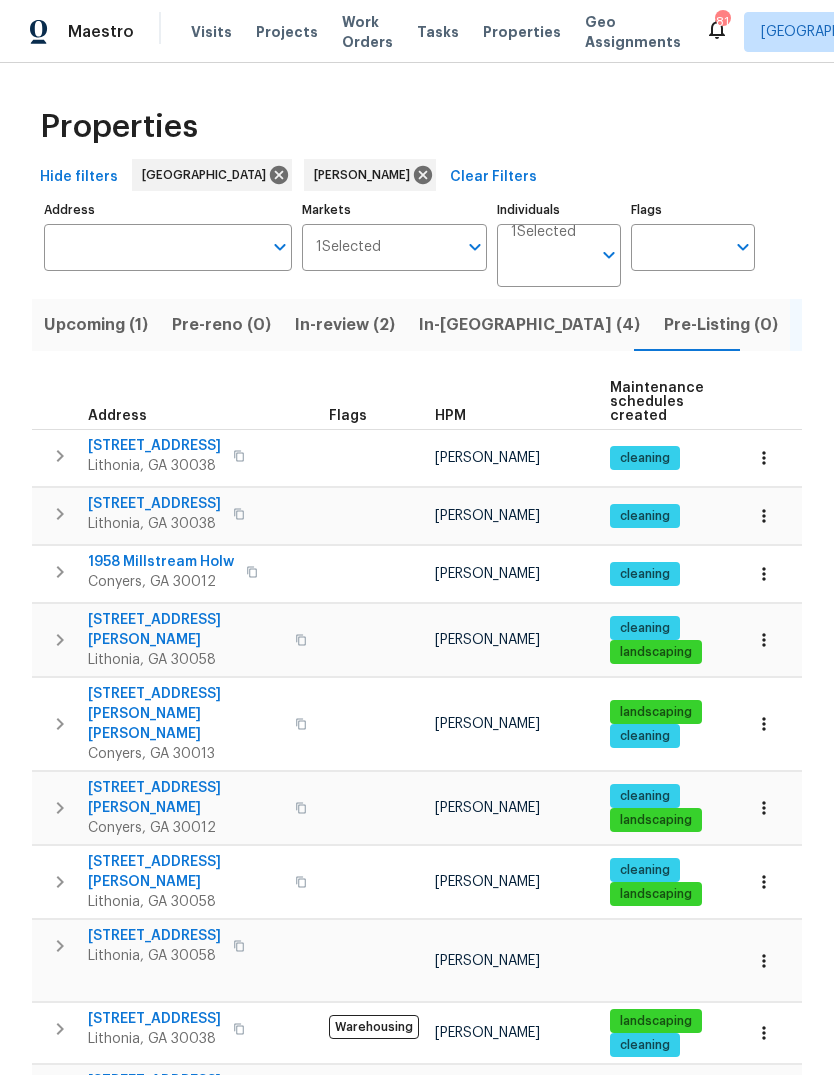 scroll, scrollTop: 75, scrollLeft: 0, axis: vertical 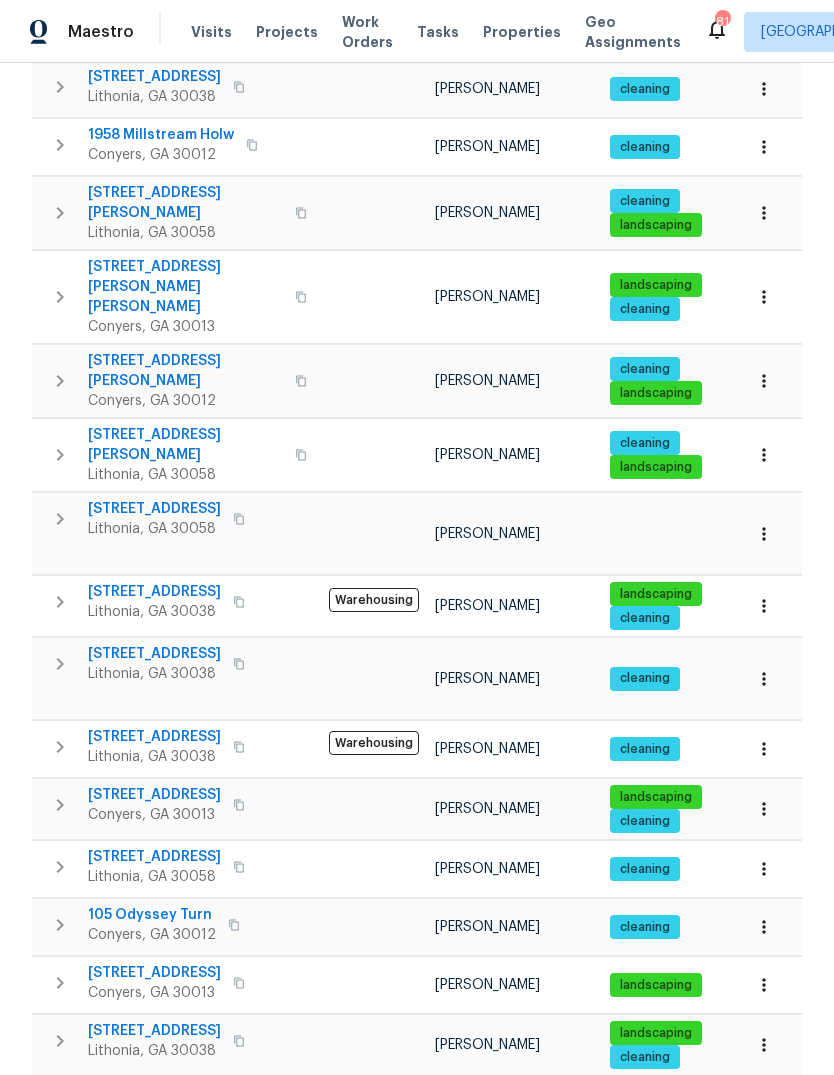 click on "5677 Wind Gate Ln" at bounding box center [154, 857] 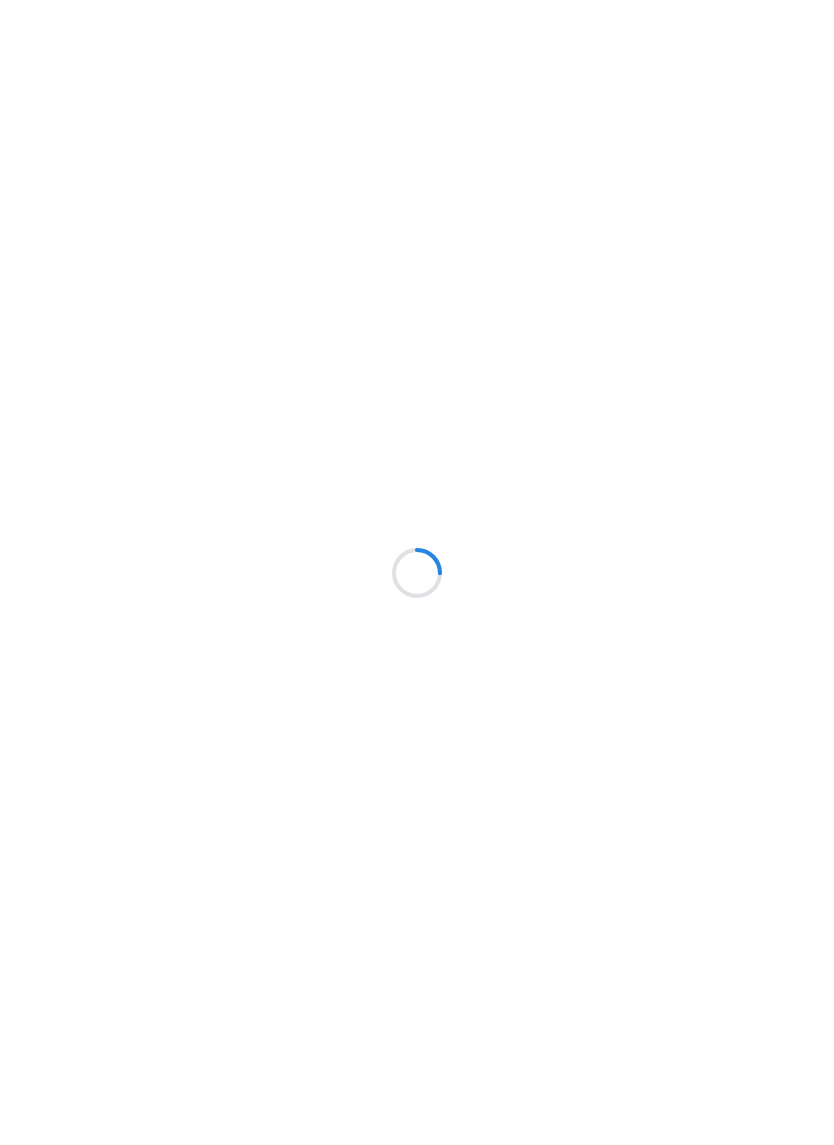 scroll, scrollTop: 0, scrollLeft: 0, axis: both 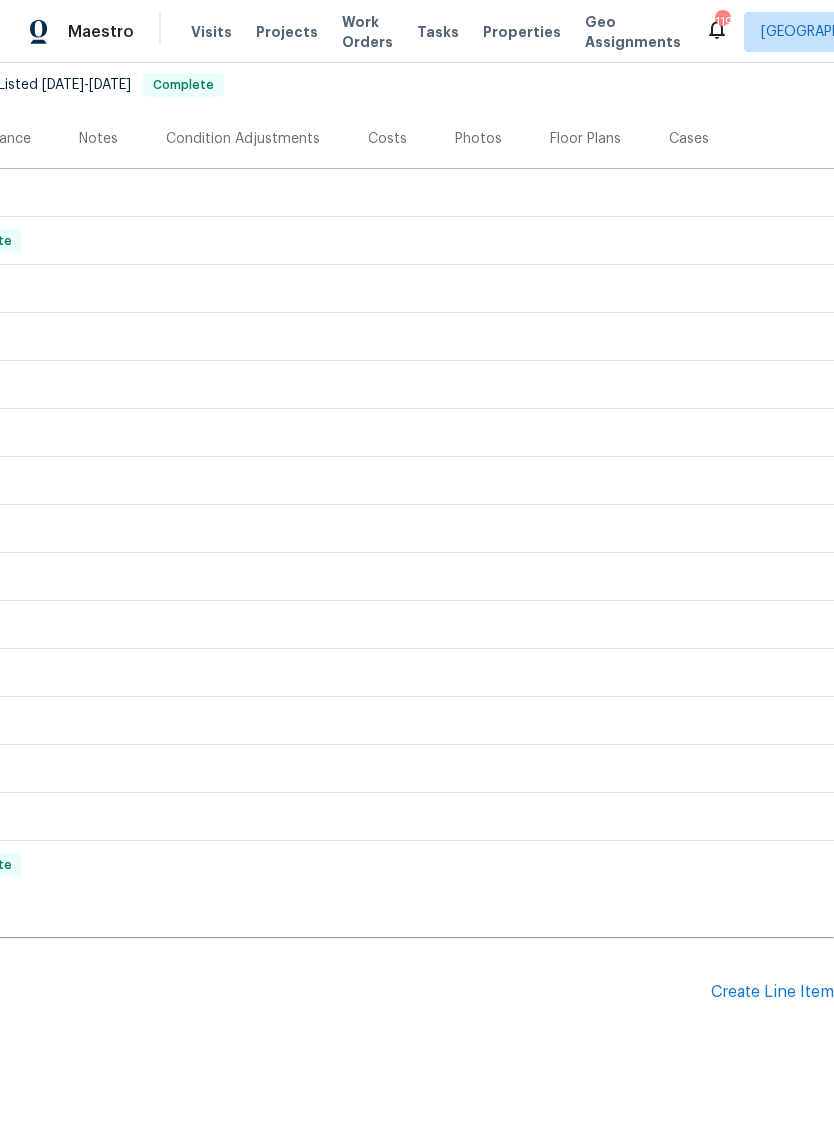click on "Create Line Item" at bounding box center (772, 992) 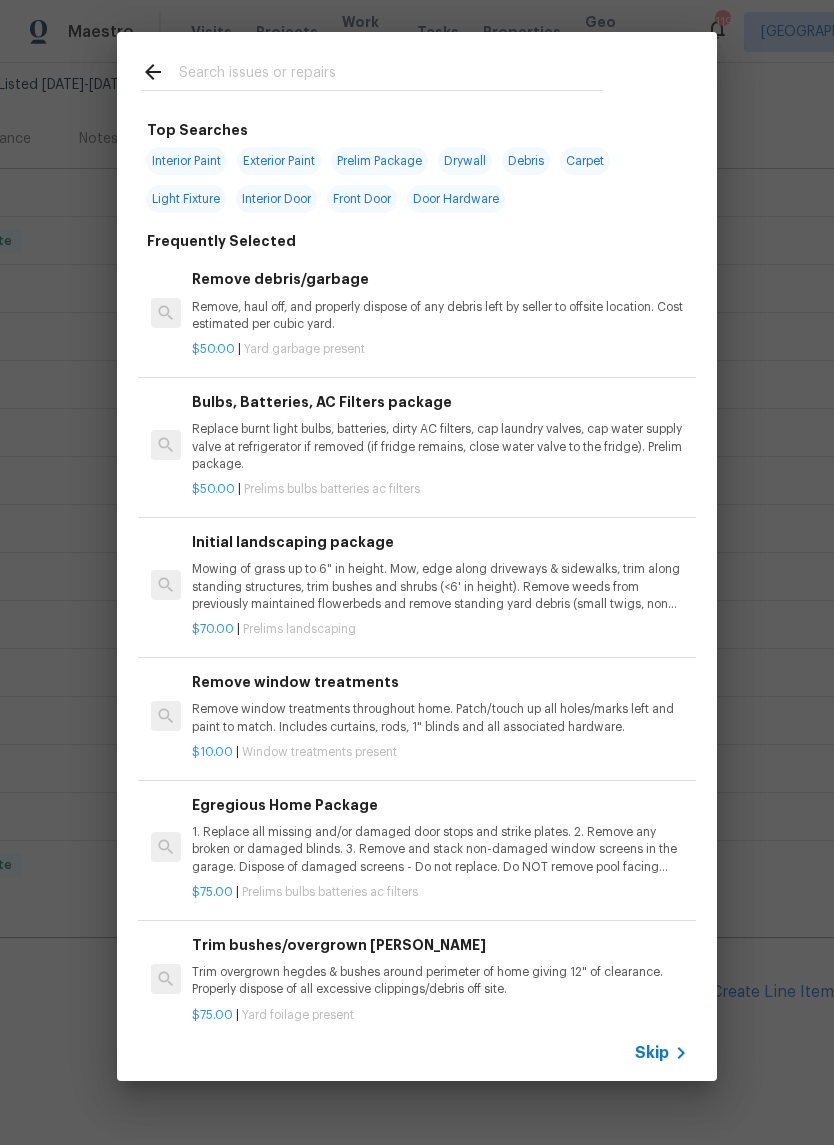 click at bounding box center (391, 75) 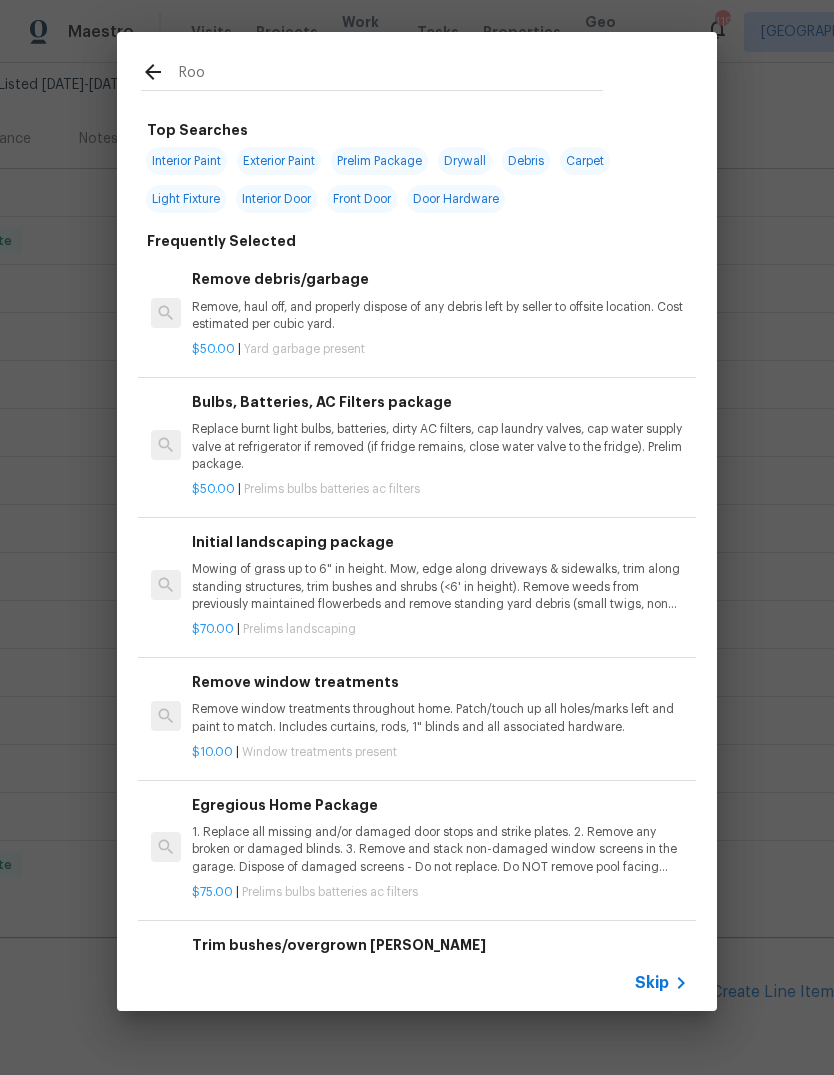 type on "Roof" 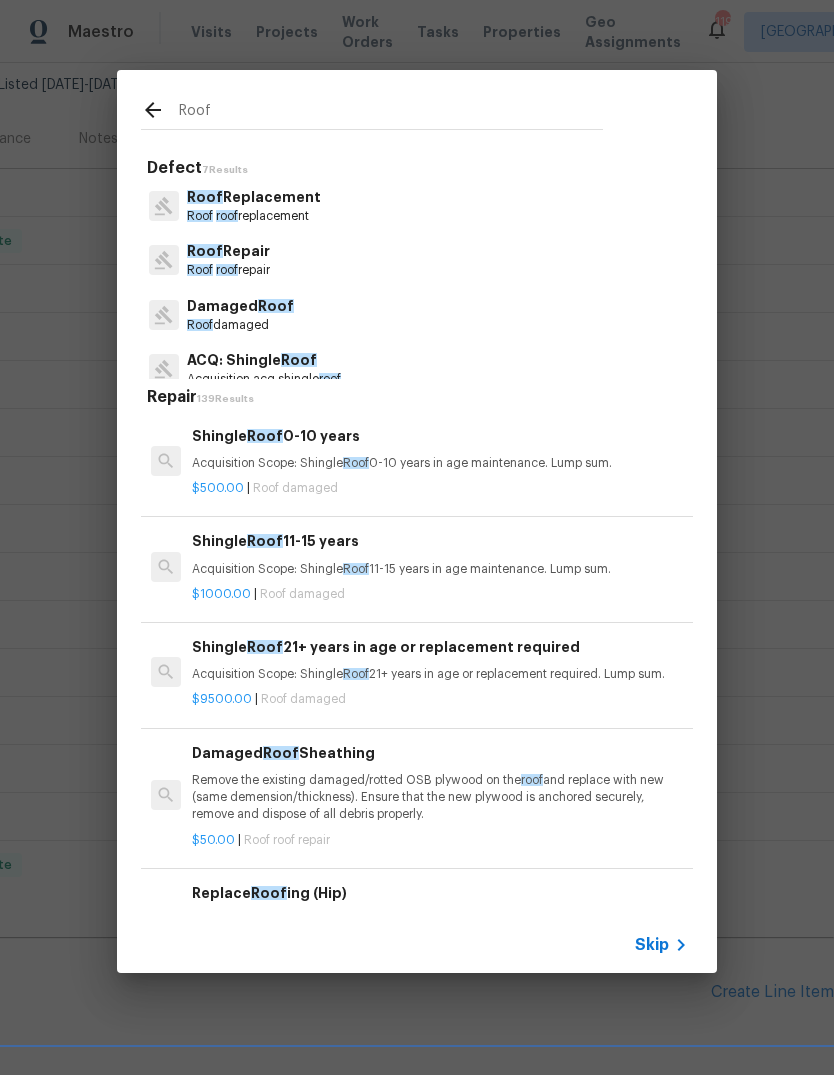 click on "Roof  Replacement" at bounding box center (254, 197) 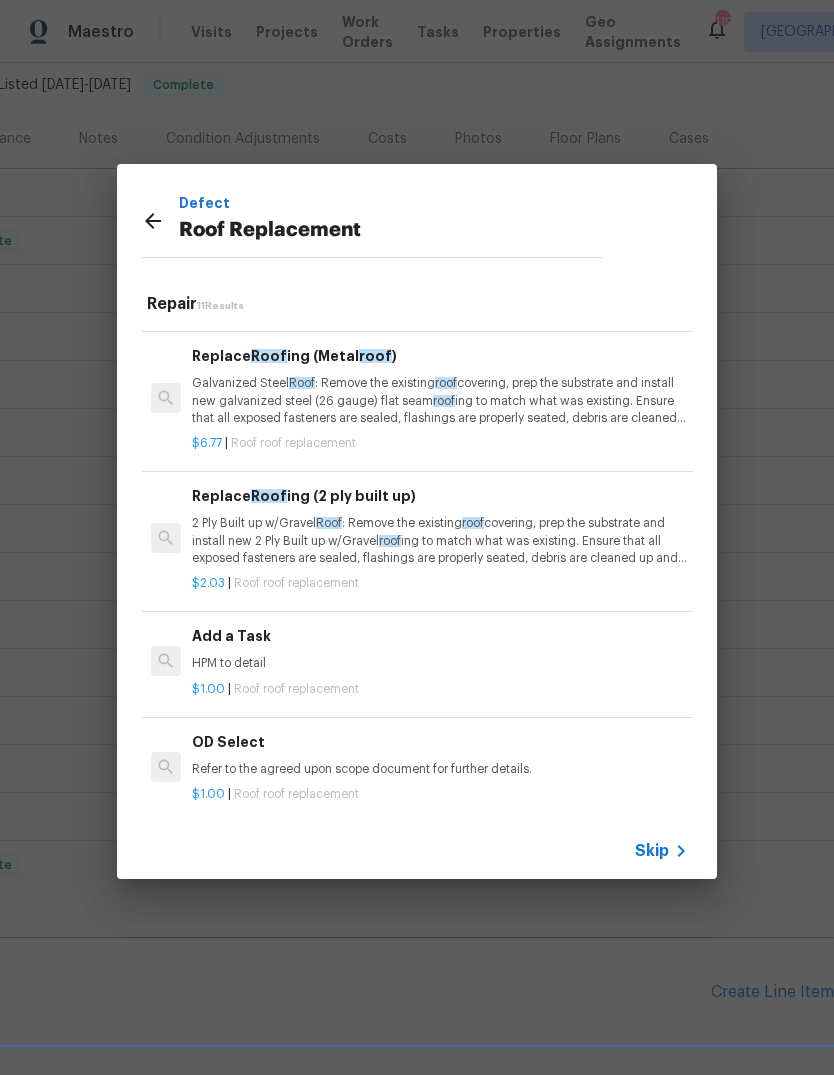 scroll, scrollTop: 964, scrollLeft: 0, axis: vertical 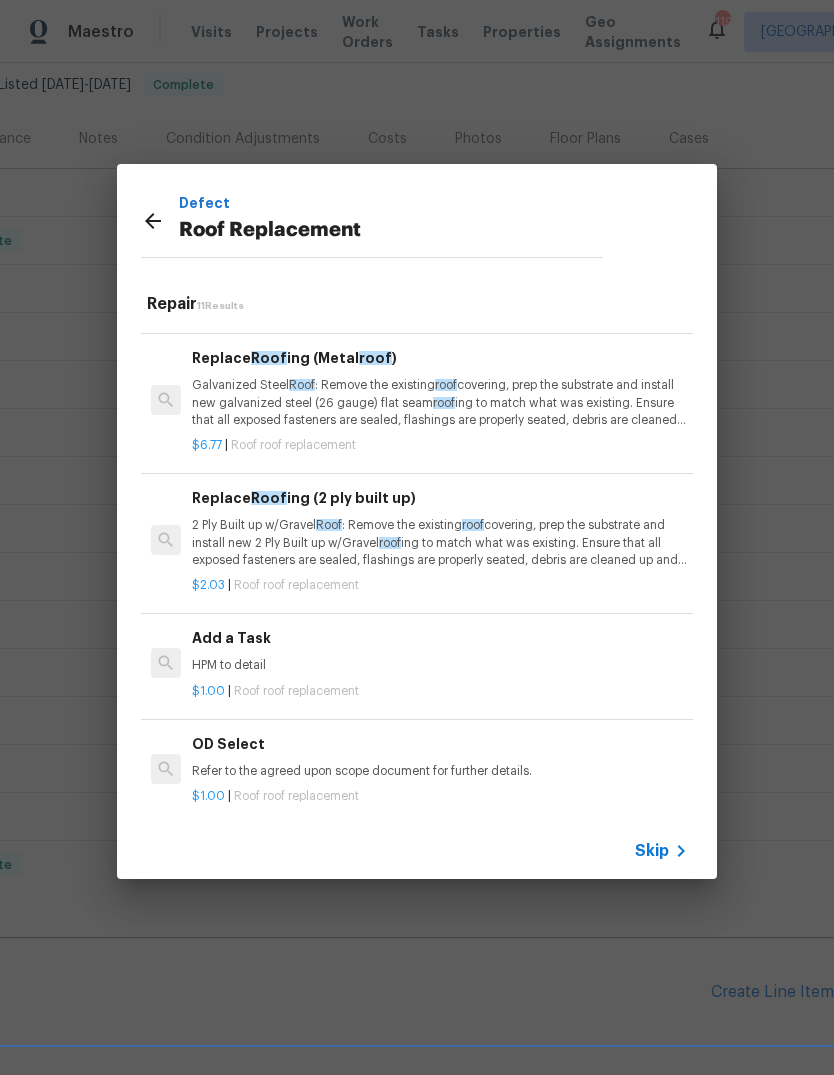 click on "HPM to detail" at bounding box center [440, 665] 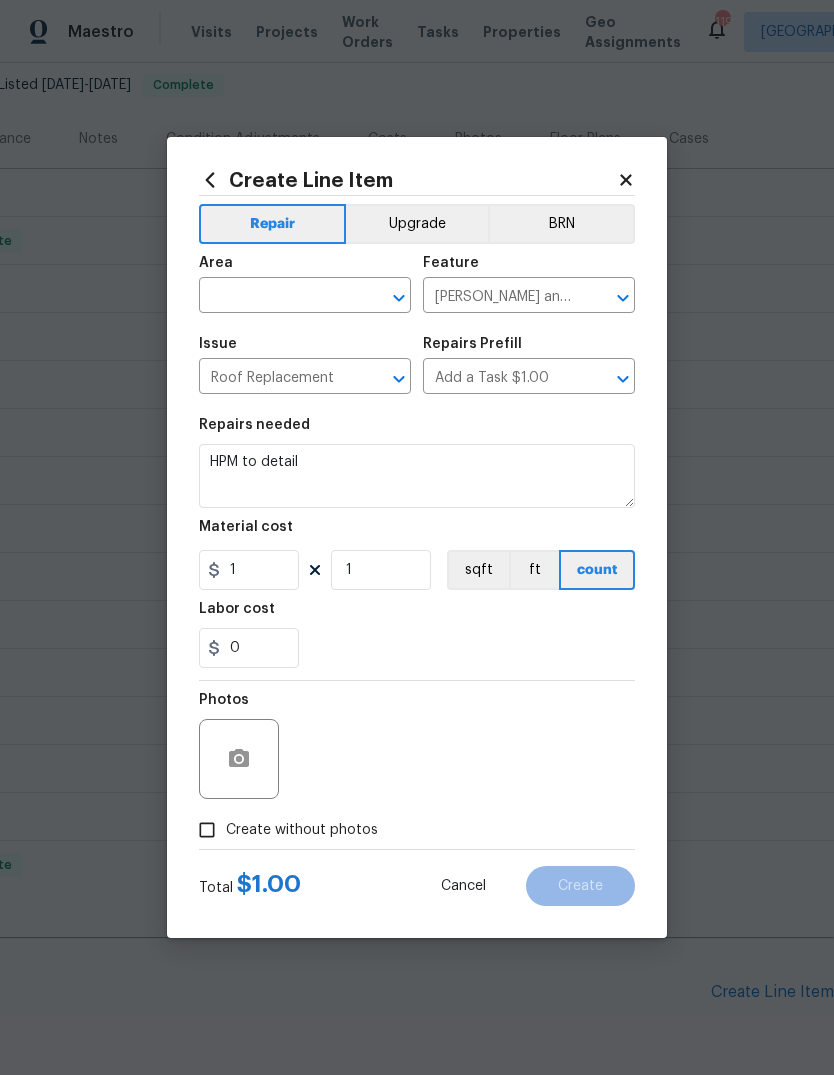 click at bounding box center (277, 297) 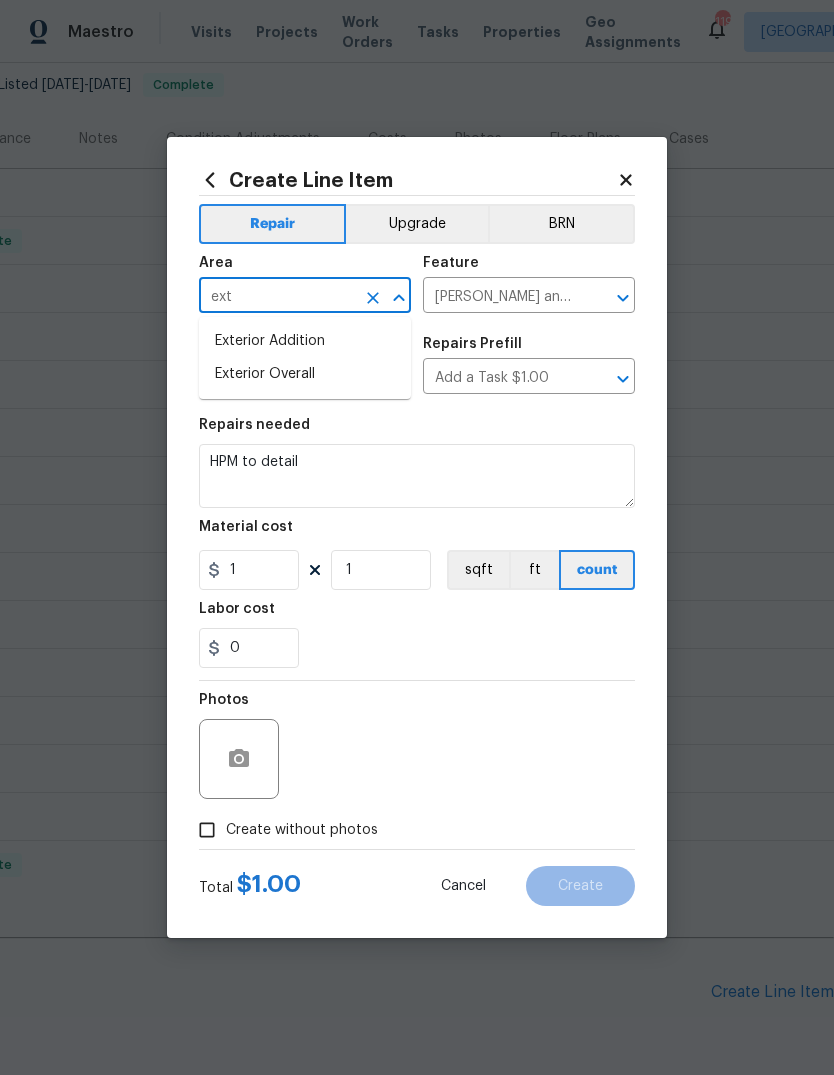 click on "Exterior Overall" at bounding box center [305, 374] 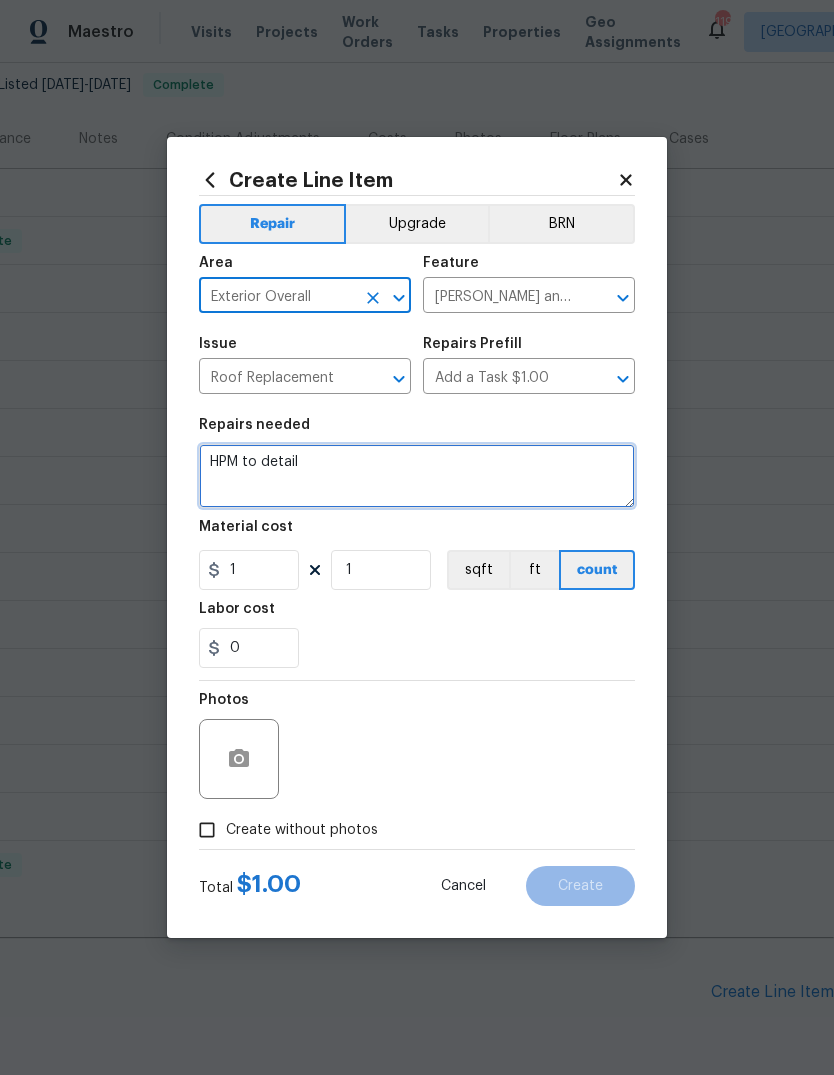 click on "HPM to detail" at bounding box center [417, 476] 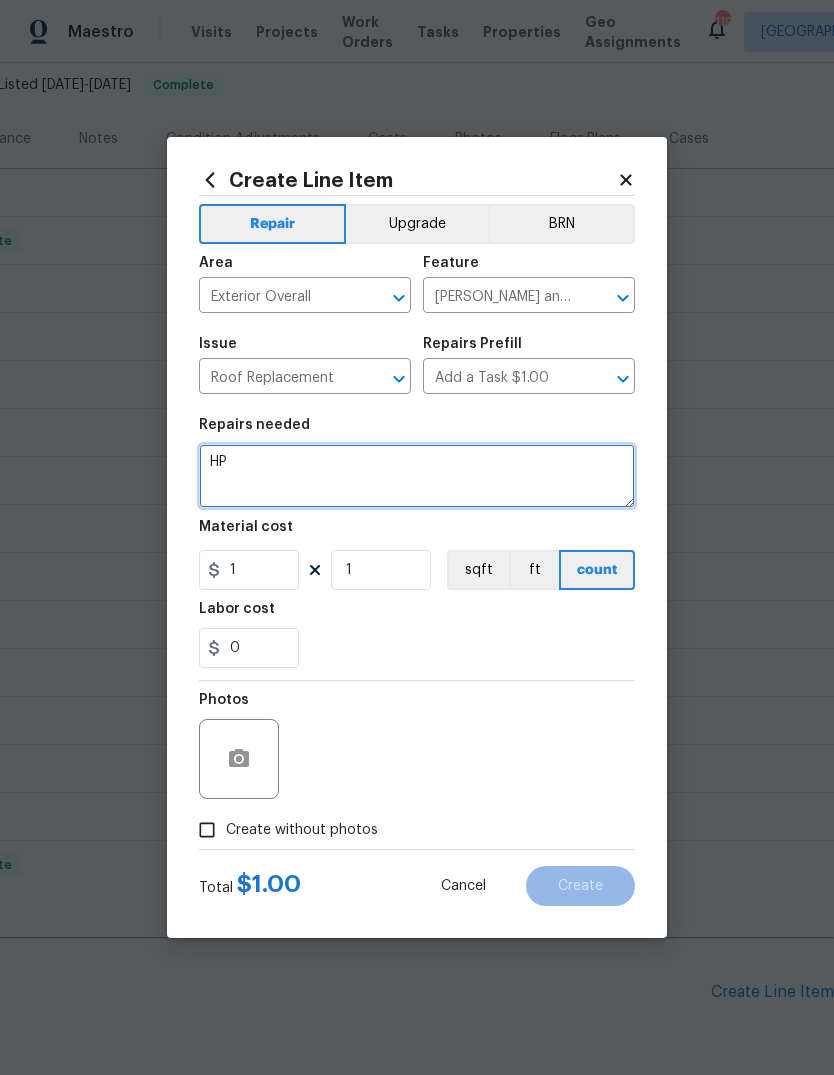 type on "H" 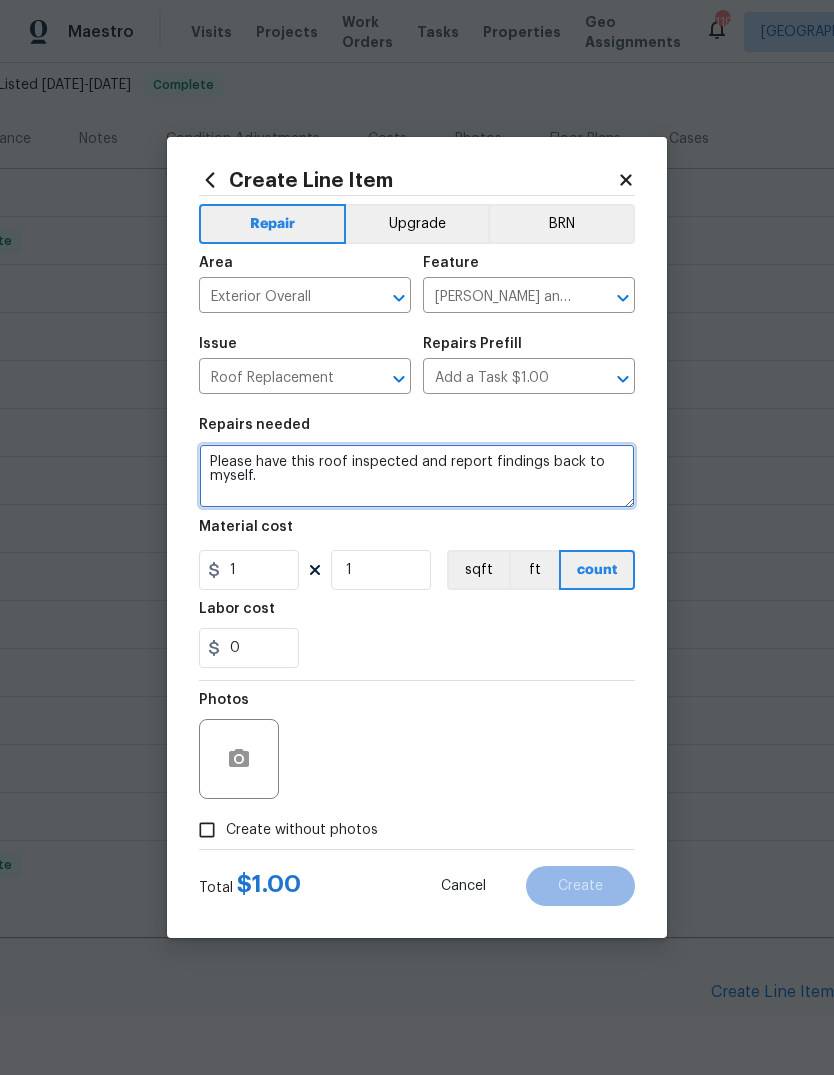 type on "Please have this roof inspected and report findings back to myself." 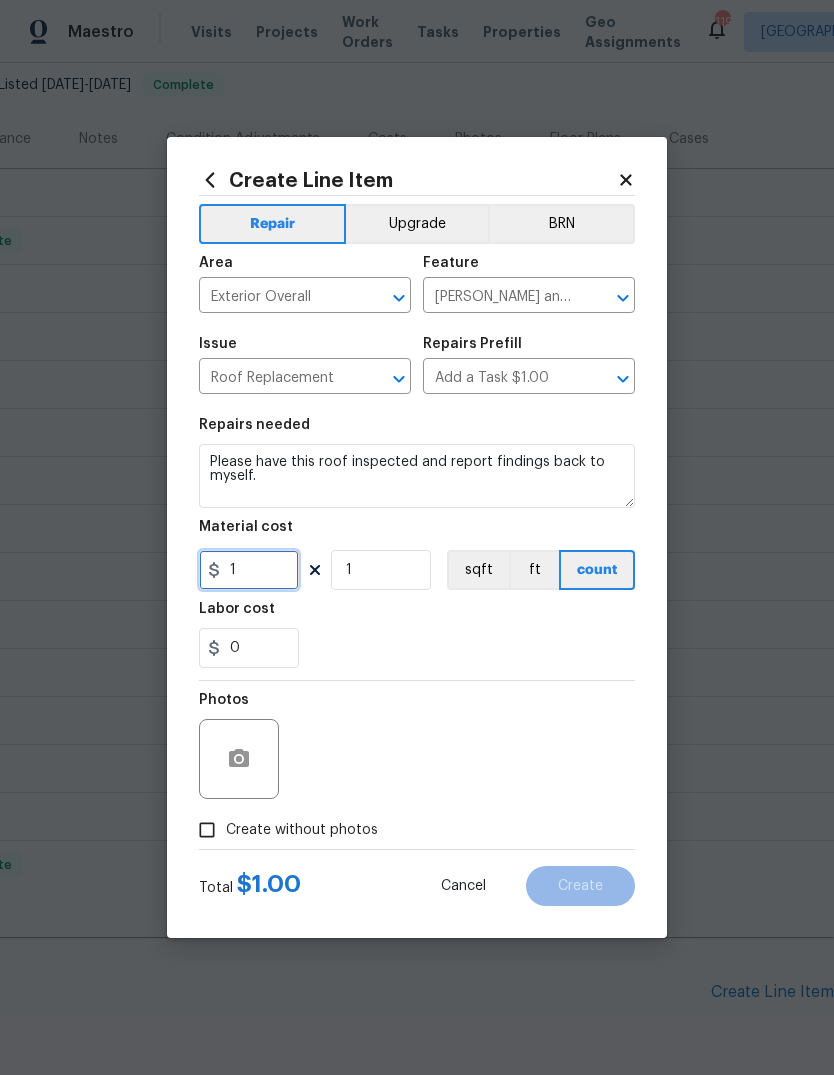 click on "1" at bounding box center [249, 570] 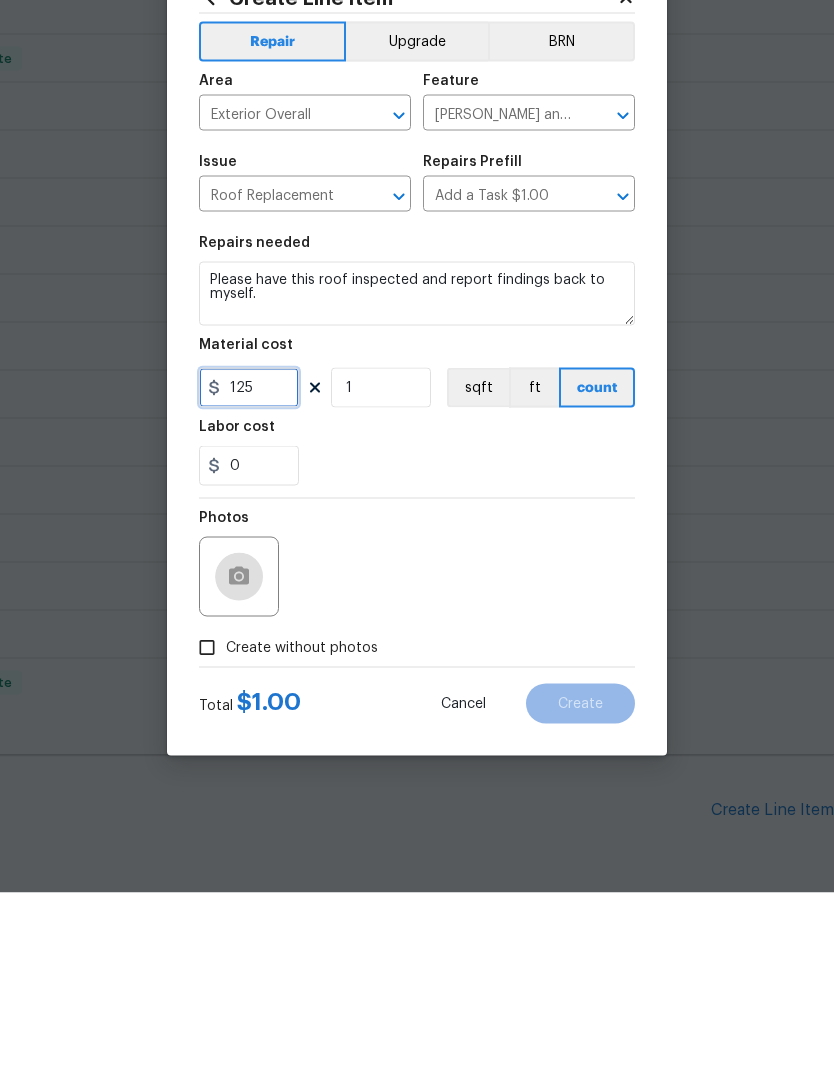 type on "125" 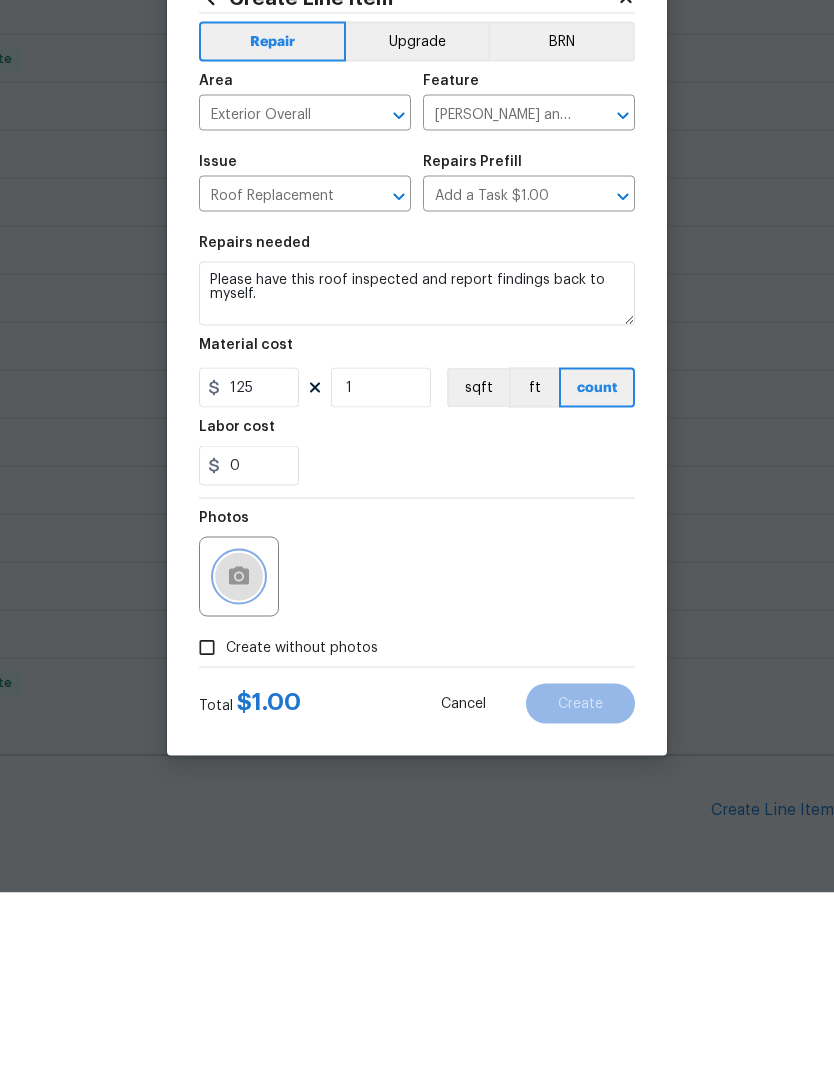 click 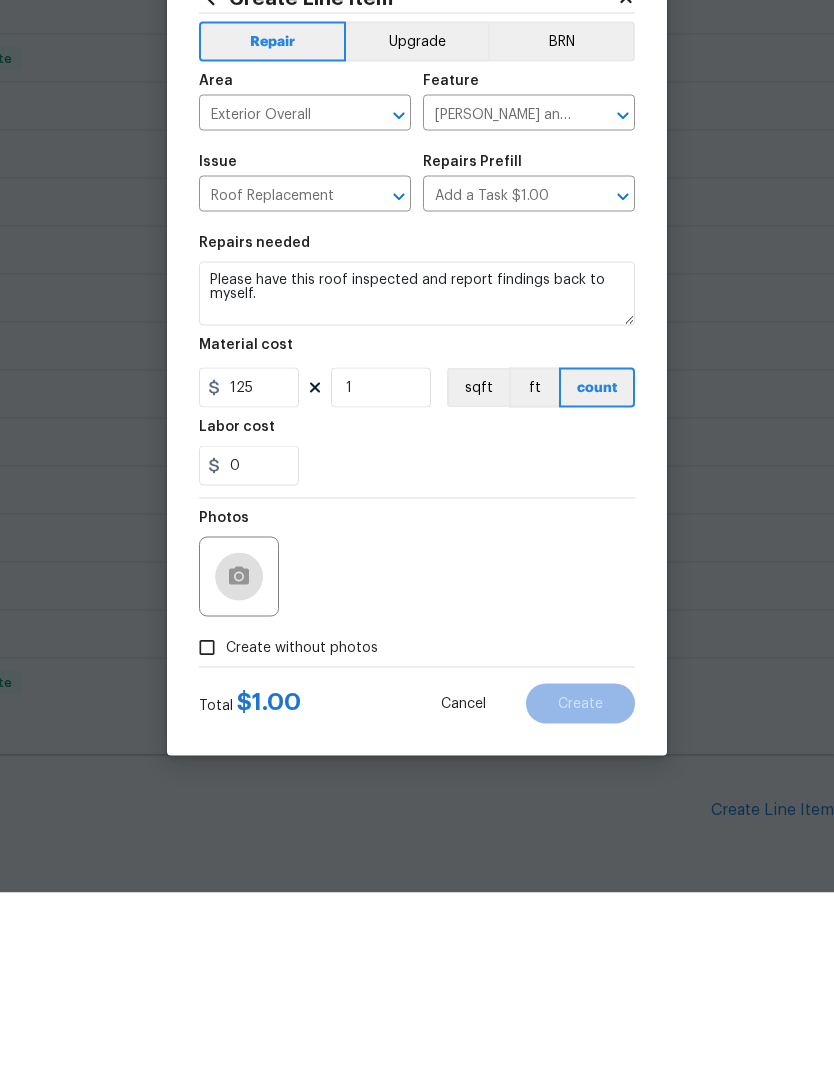 scroll, scrollTop: 75, scrollLeft: 0, axis: vertical 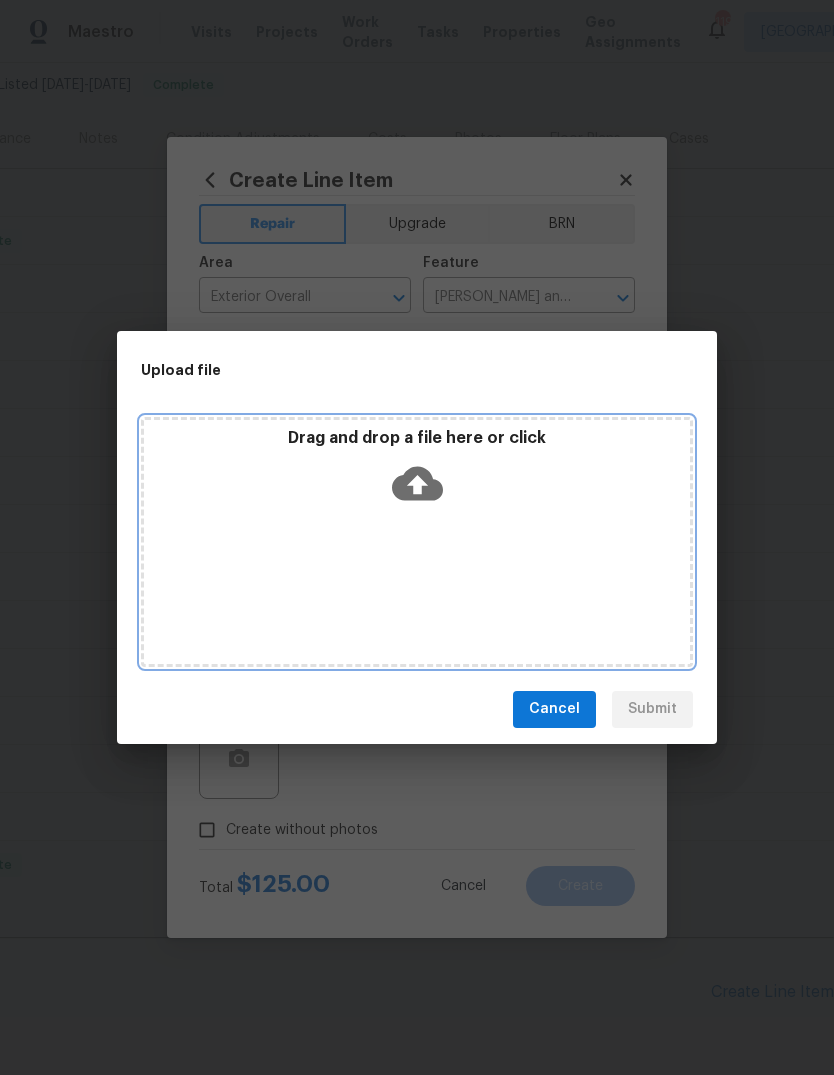 click on "Drag and drop a file here or click" at bounding box center [417, 471] 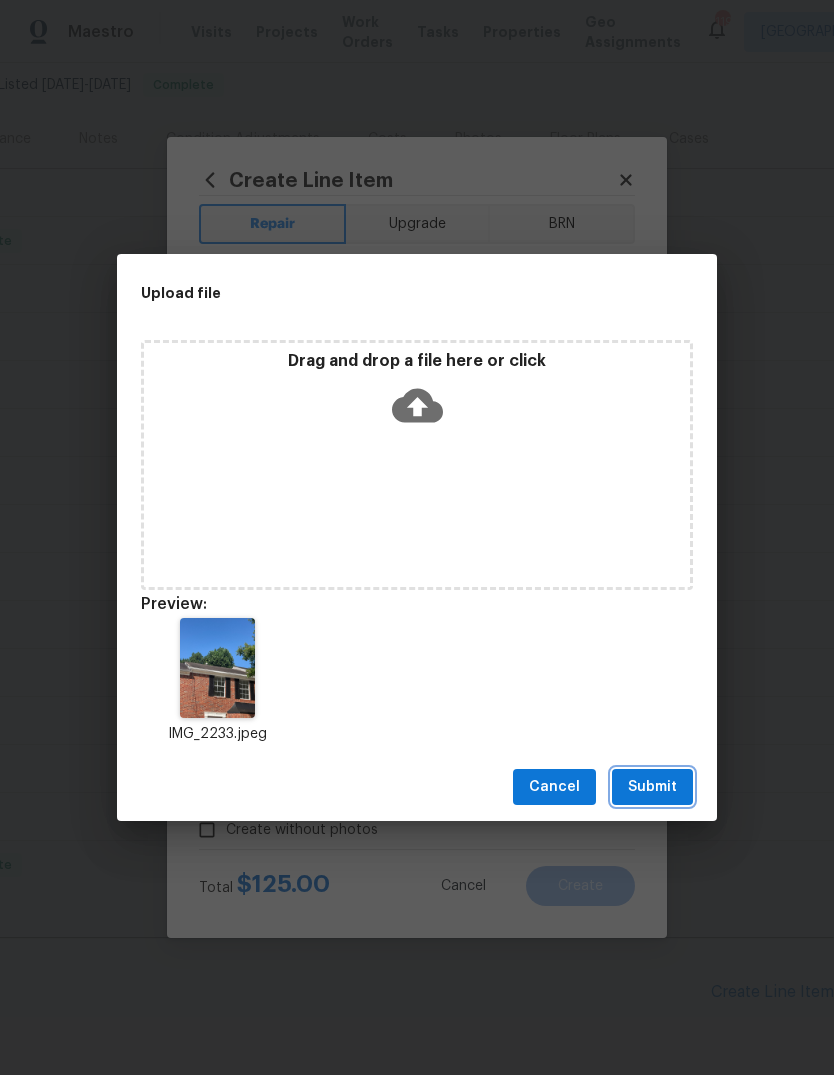 click on "Submit" at bounding box center (652, 787) 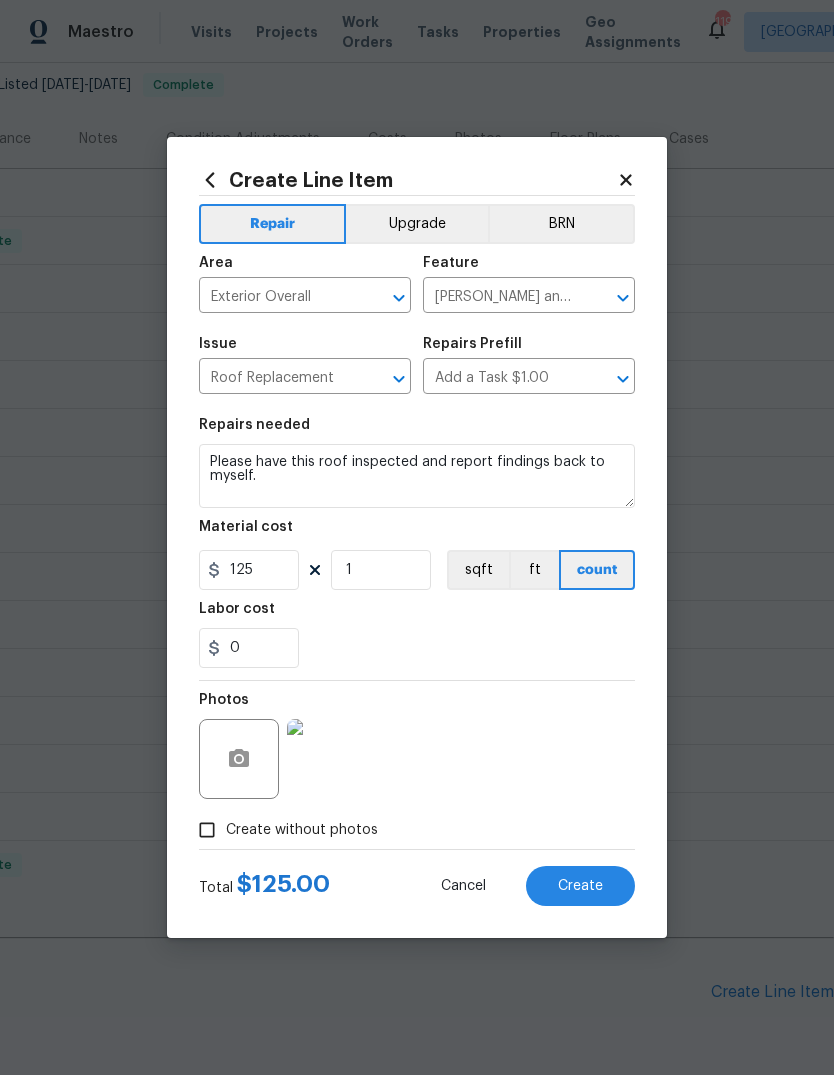 click on "Create" at bounding box center [580, 886] 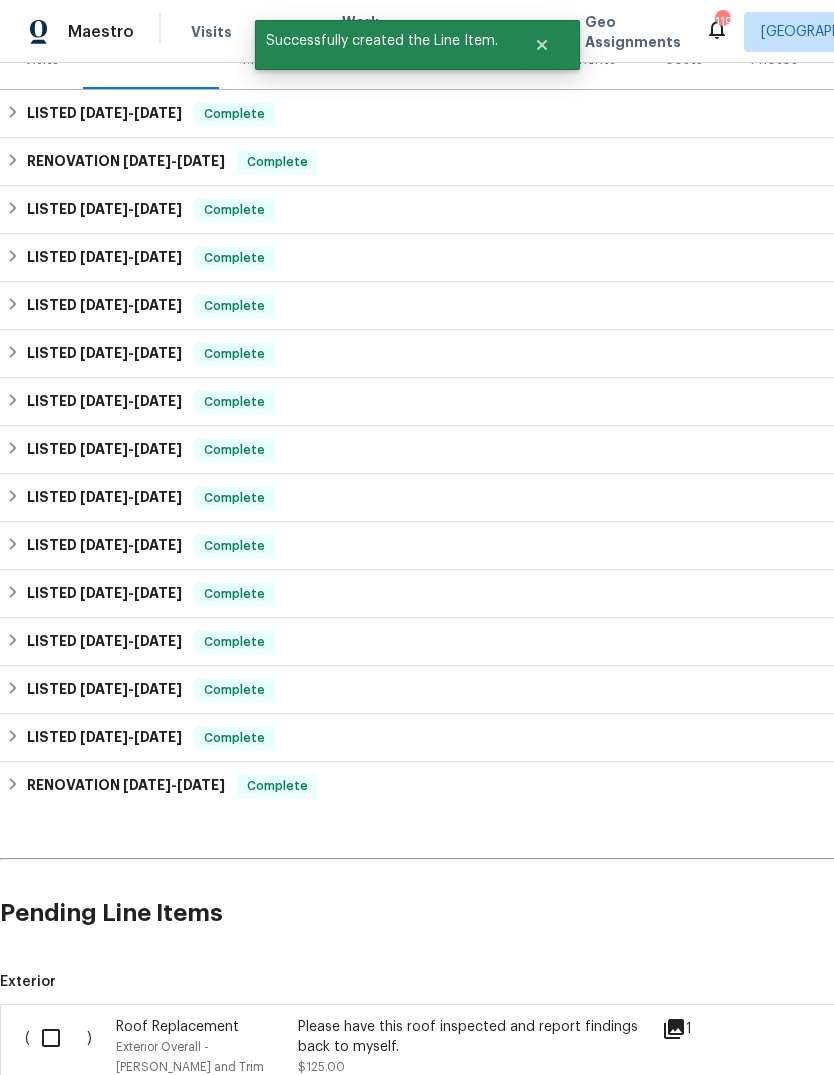 scroll, scrollTop: 274, scrollLeft: 0, axis: vertical 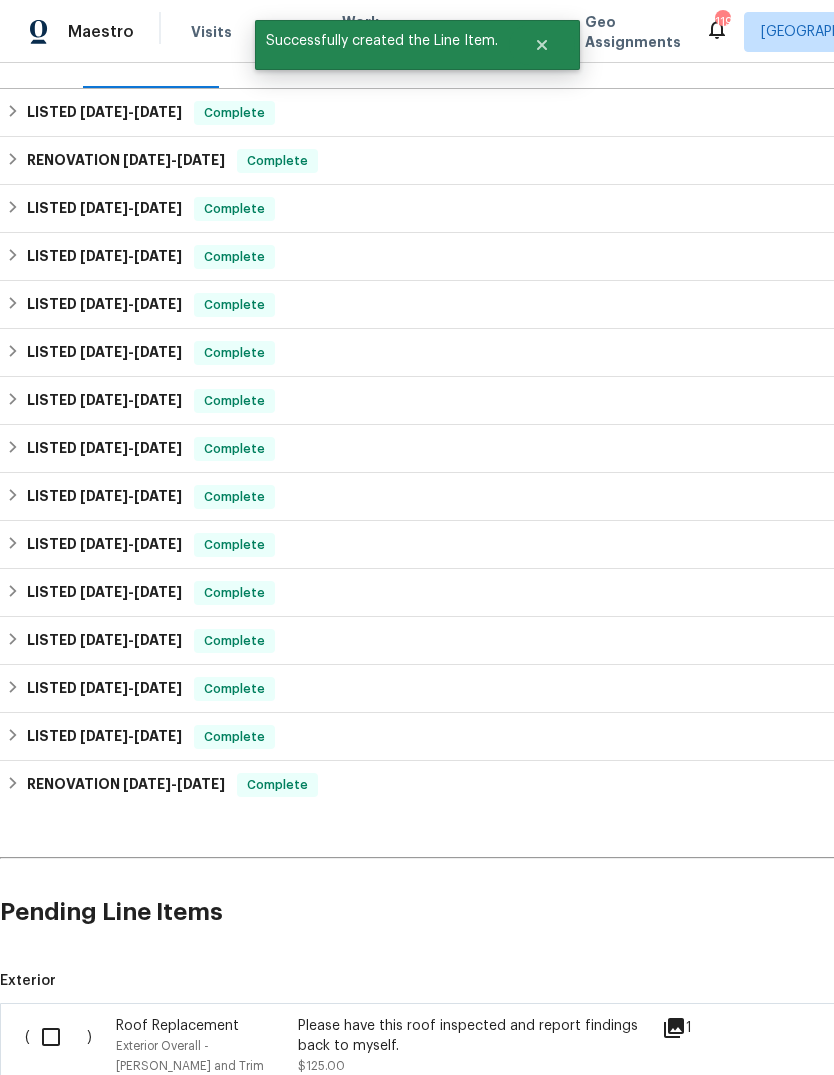 click at bounding box center (58, 1037) 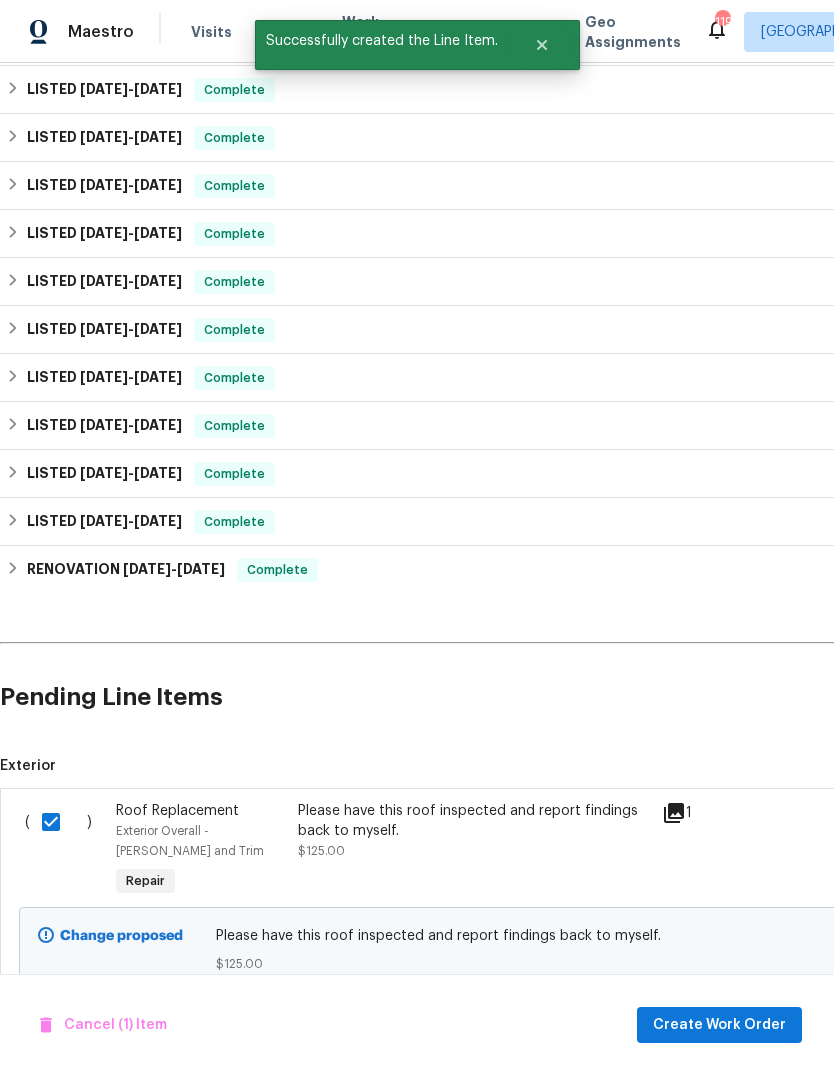 scroll, scrollTop: 488, scrollLeft: 0, axis: vertical 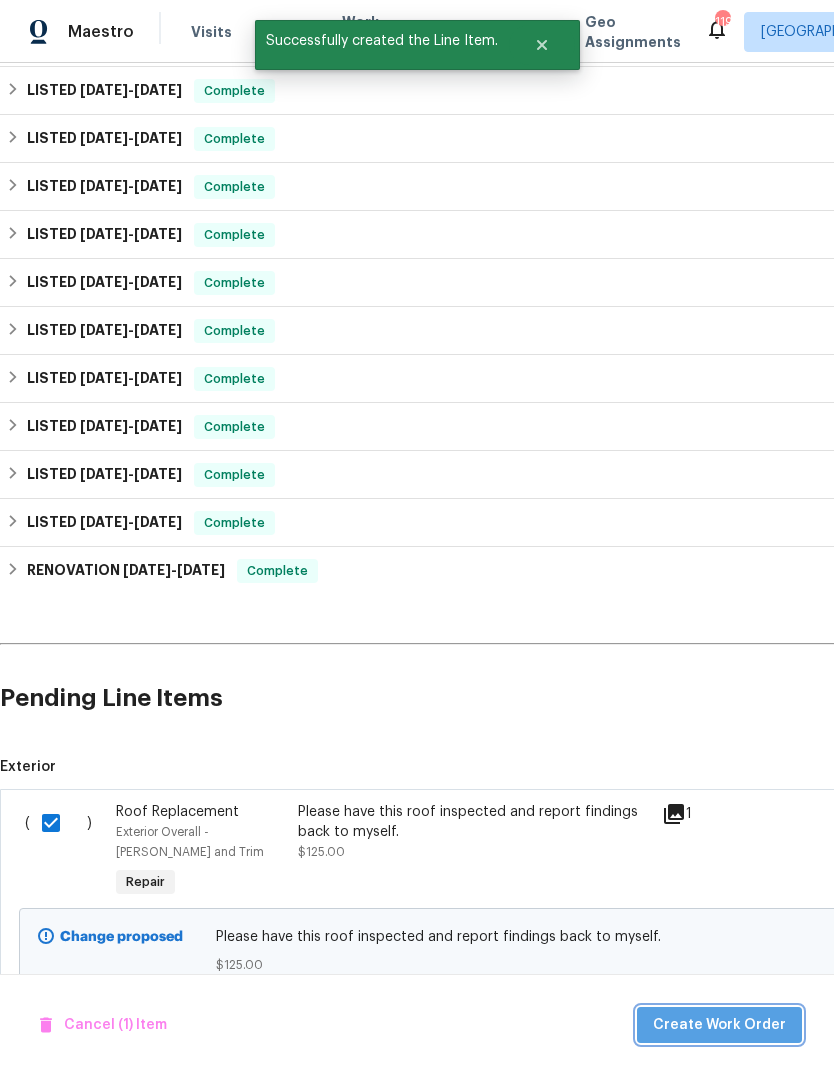 click on "Create Work Order" at bounding box center (719, 1025) 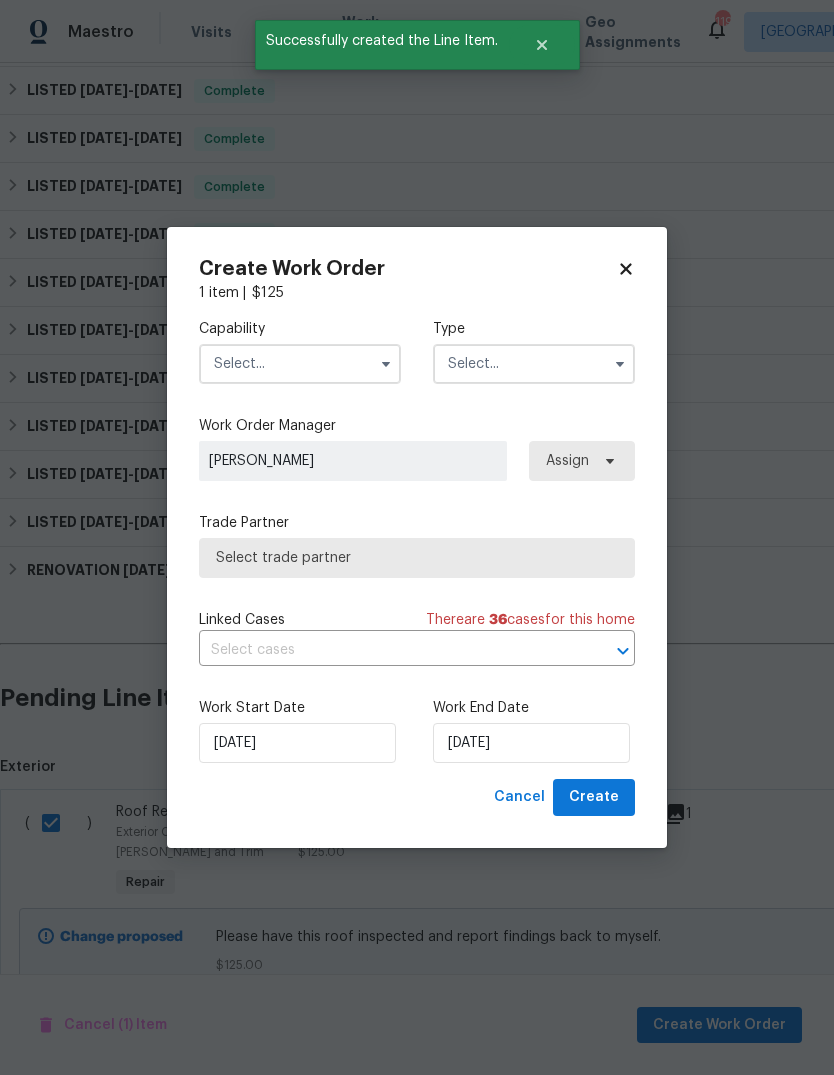 click at bounding box center (300, 364) 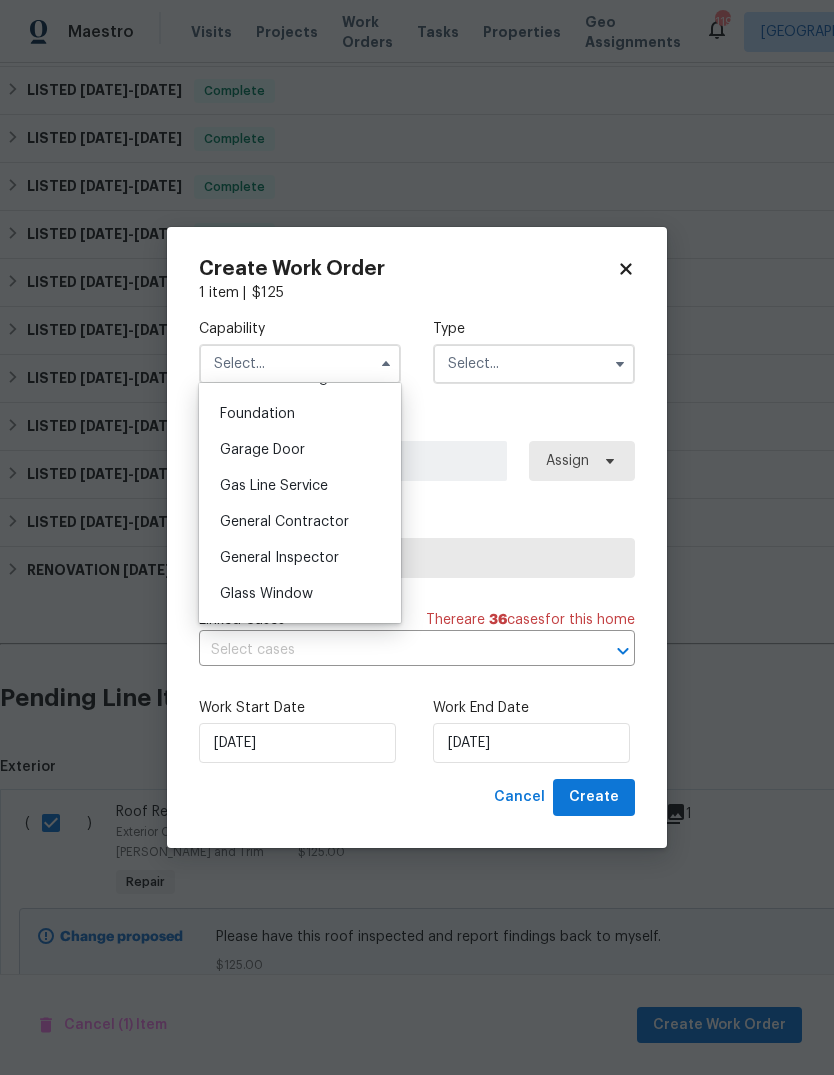 scroll, scrollTop: 859, scrollLeft: 0, axis: vertical 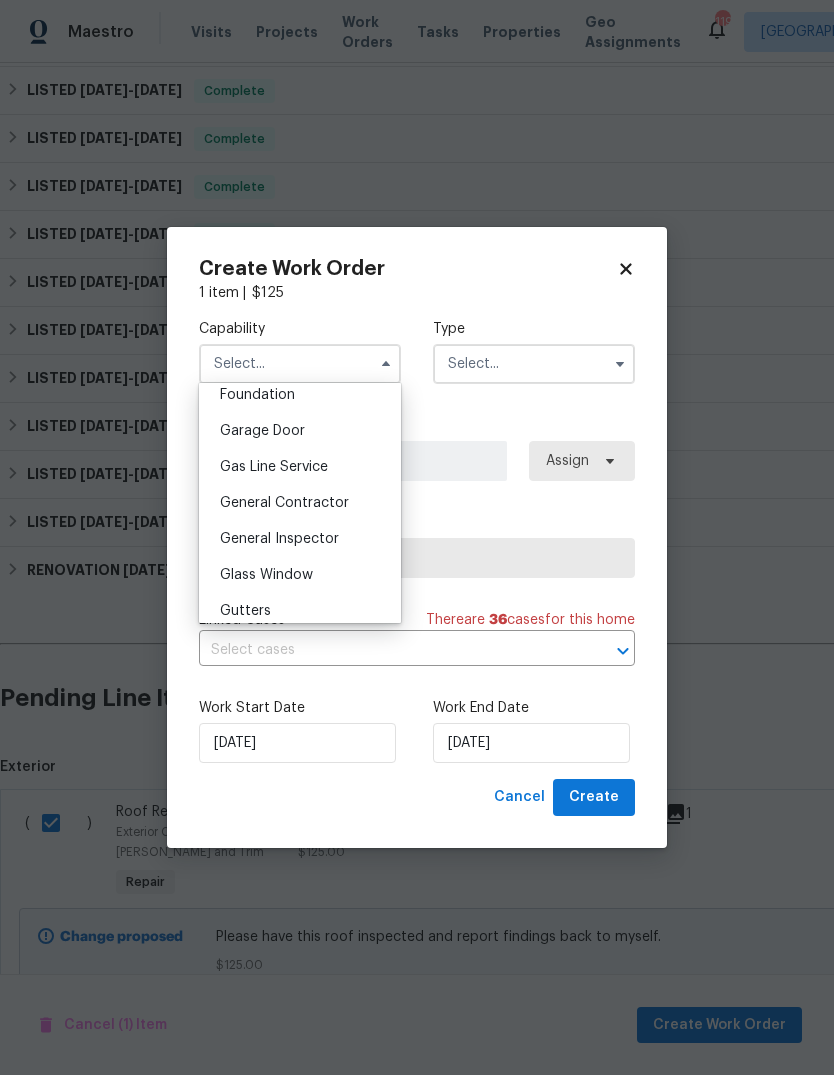 click on "General Contractor" at bounding box center [300, 503] 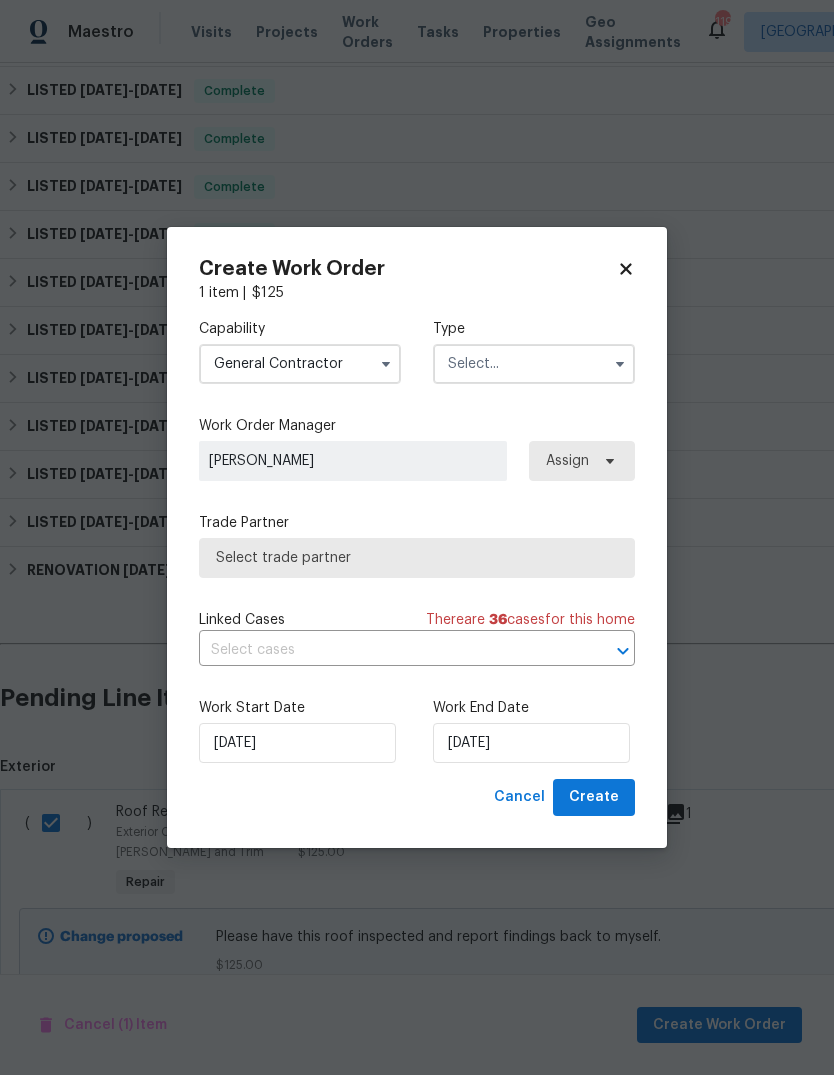 click at bounding box center [534, 364] 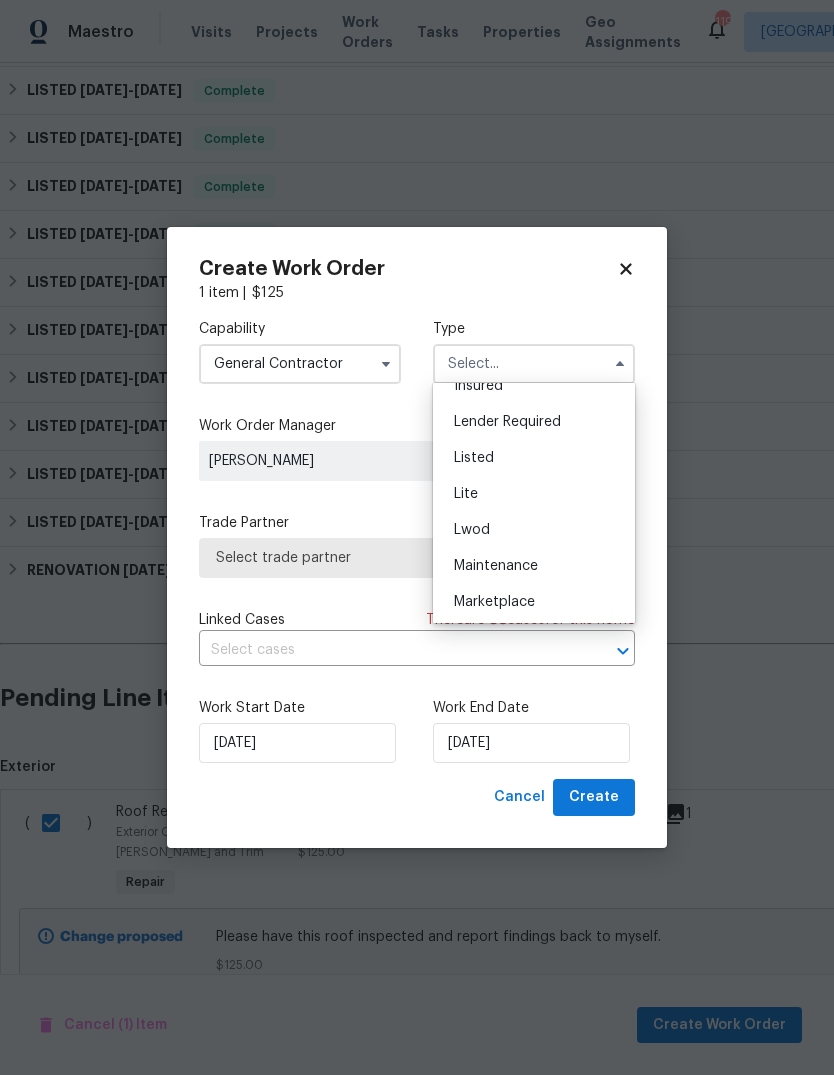scroll, scrollTop: 117, scrollLeft: 0, axis: vertical 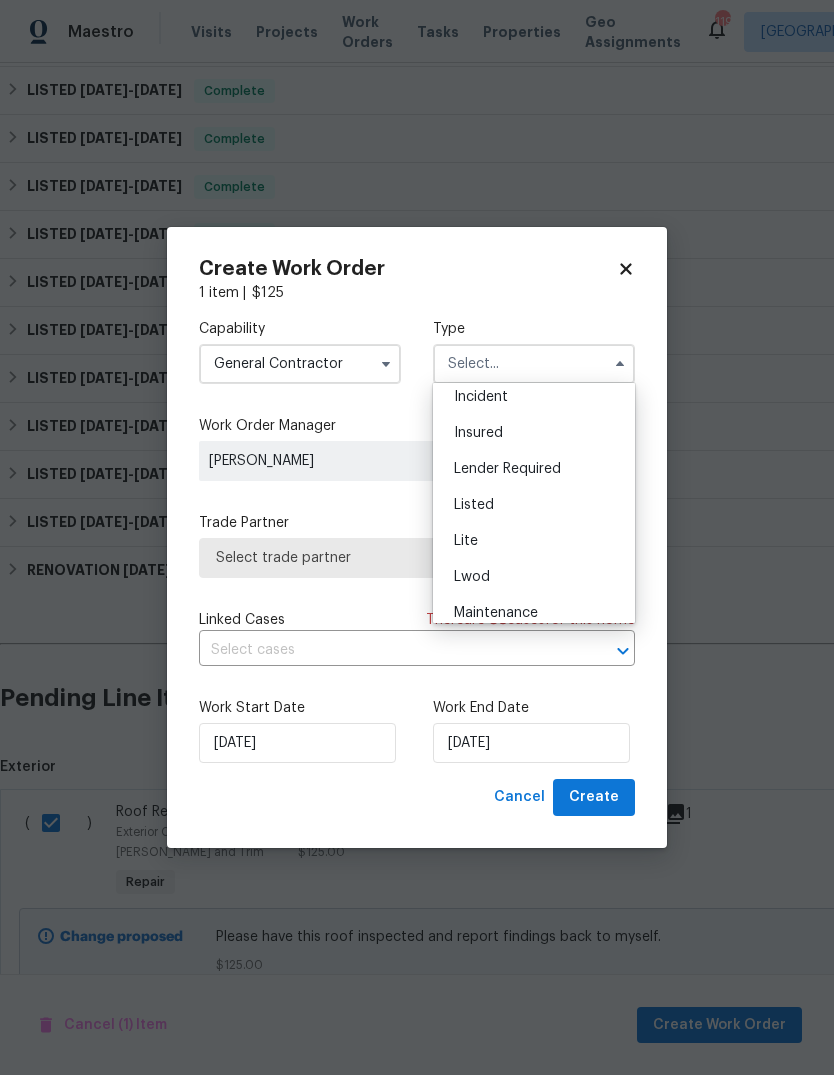 click on "Listed" at bounding box center [534, 505] 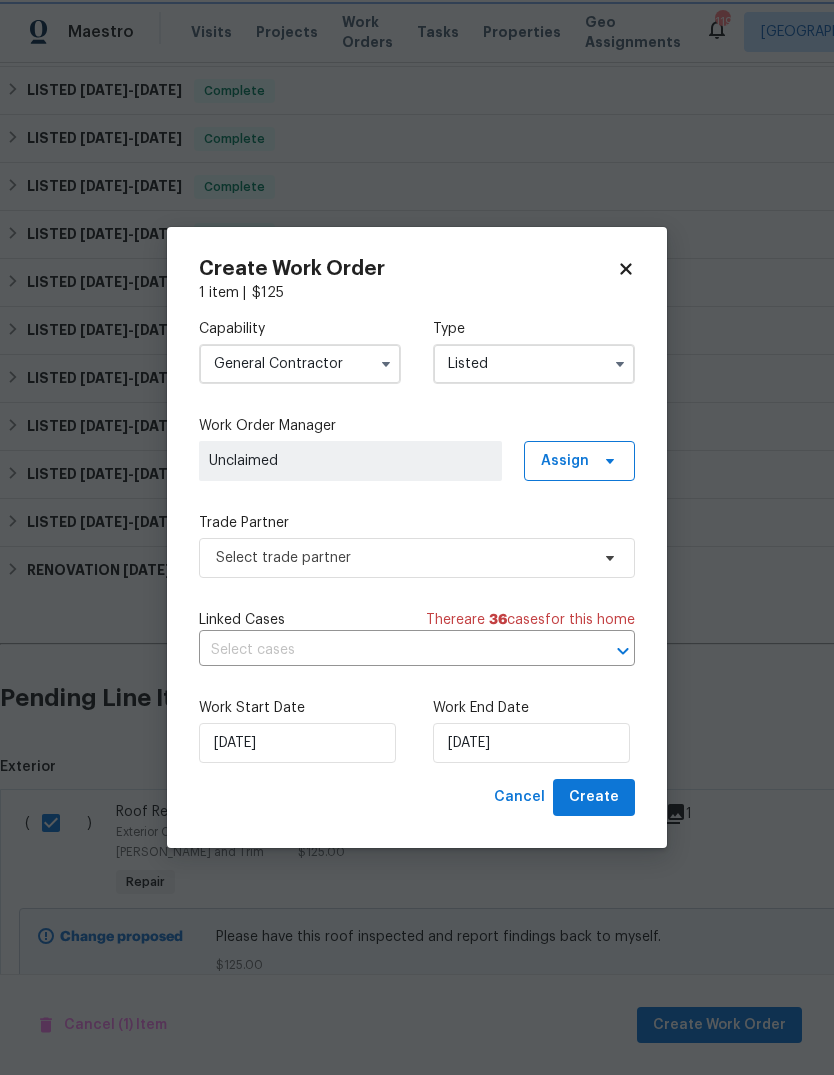 scroll, scrollTop: 0, scrollLeft: 0, axis: both 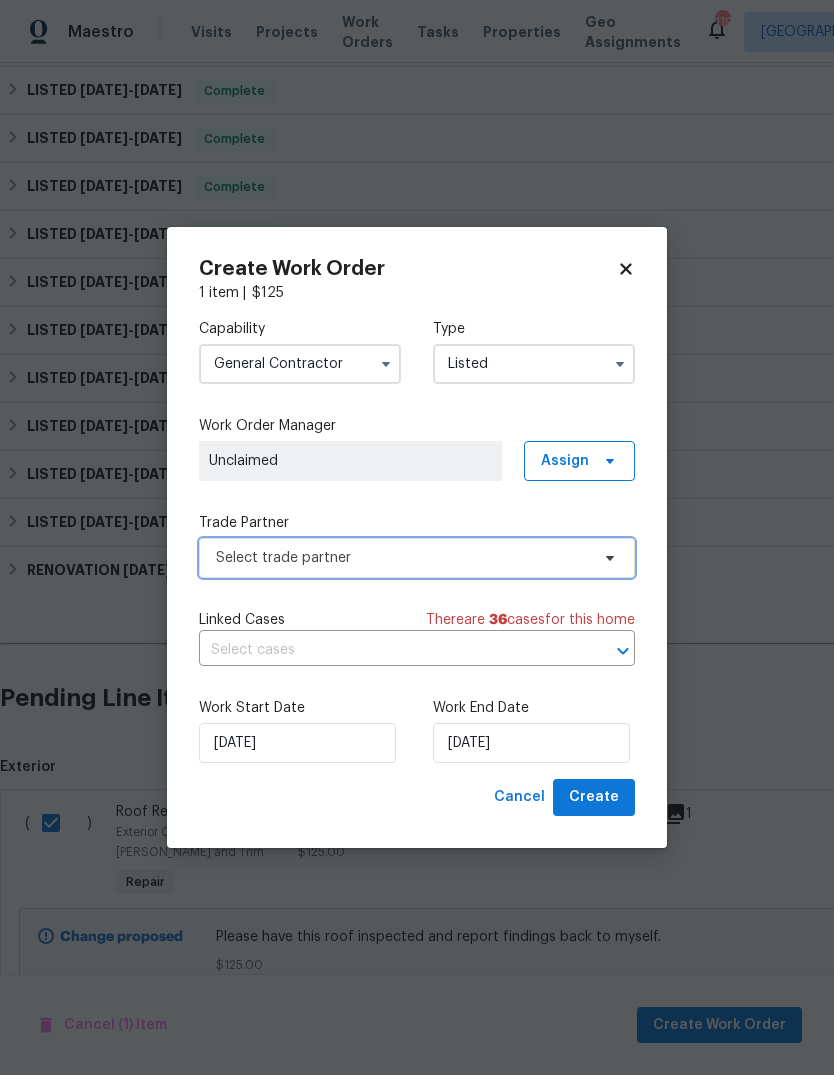 click on "Select trade partner" at bounding box center [402, 558] 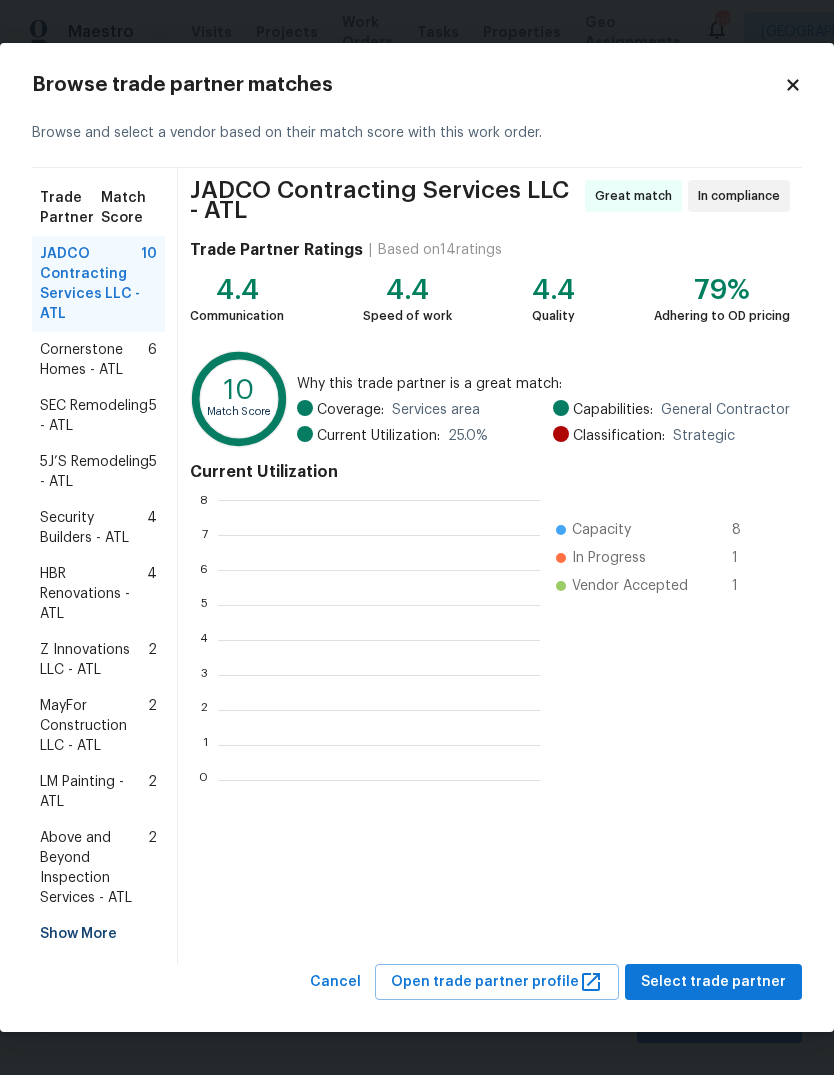 scroll, scrollTop: 280, scrollLeft: 322, axis: both 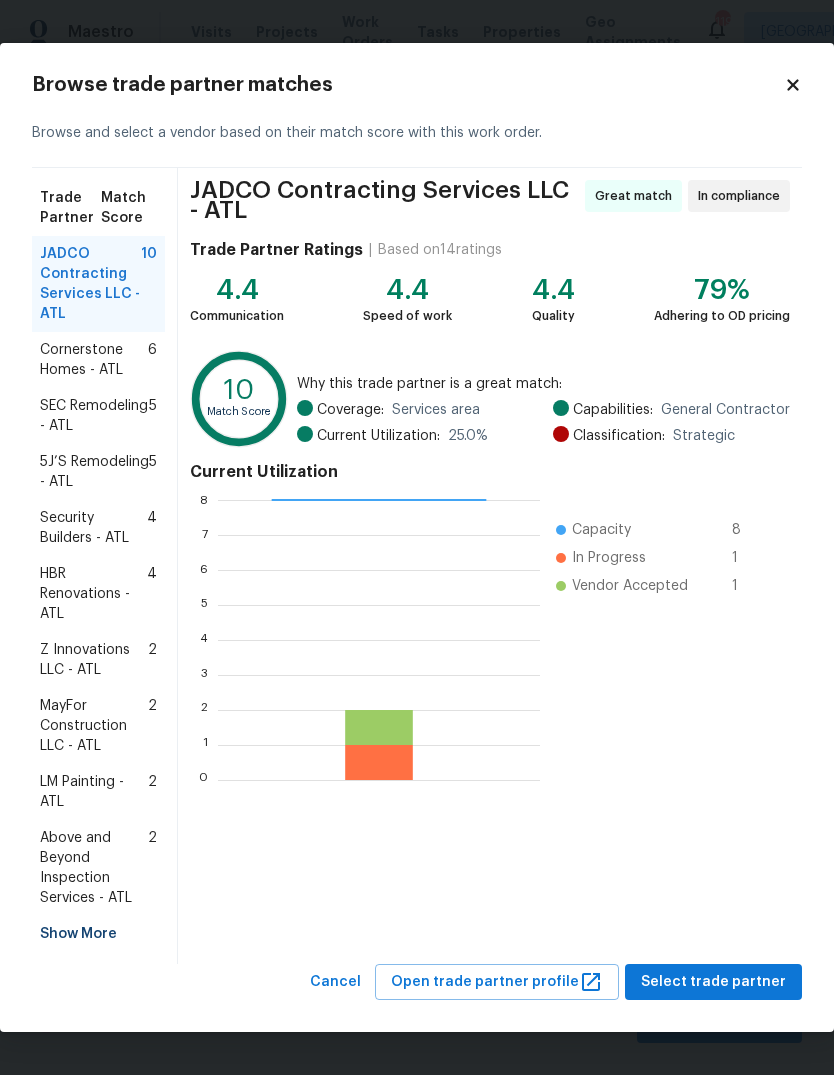 click on "LM Painting - ATL" at bounding box center (94, 792) 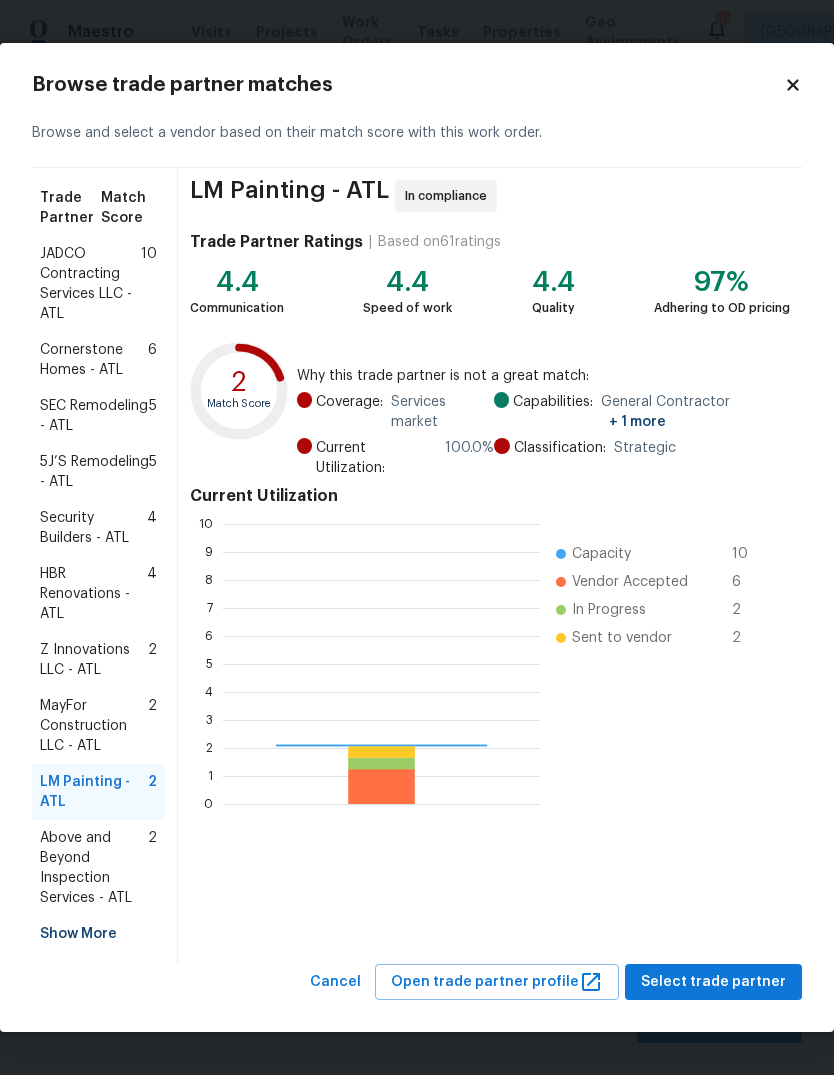 scroll, scrollTop: 2, scrollLeft: 2, axis: both 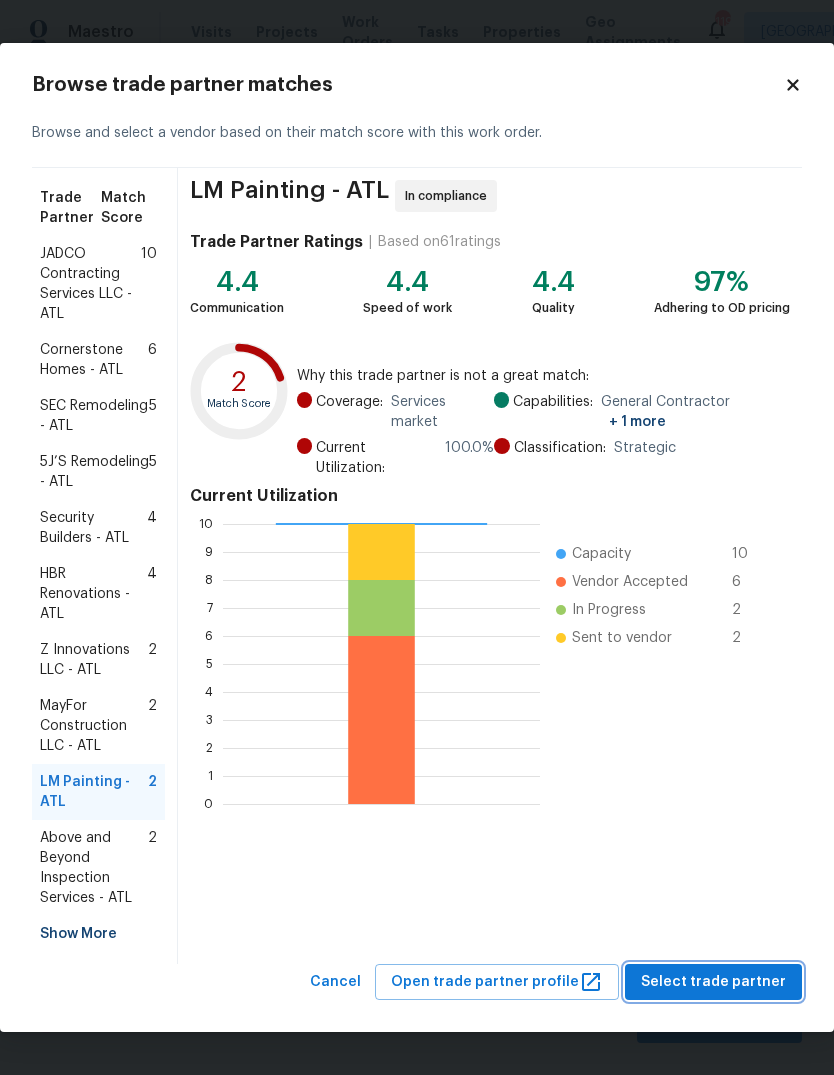 click on "Select trade partner" at bounding box center (713, 982) 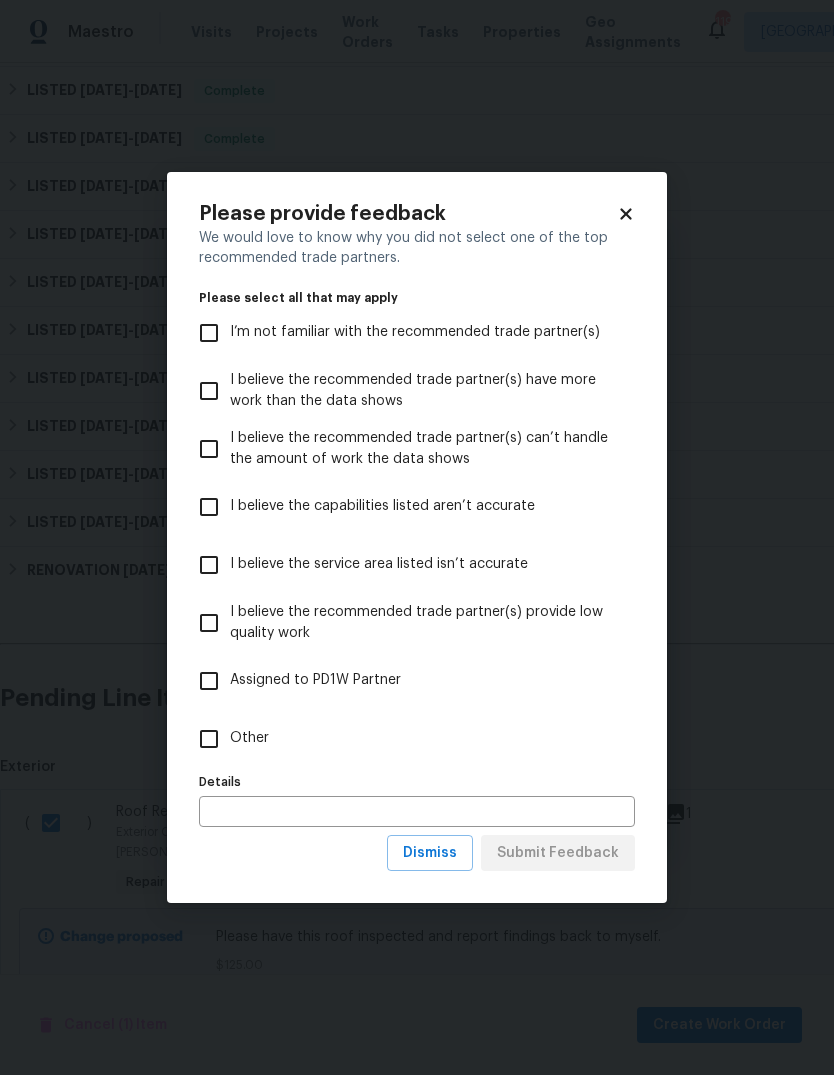 click on "Other" at bounding box center [209, 739] 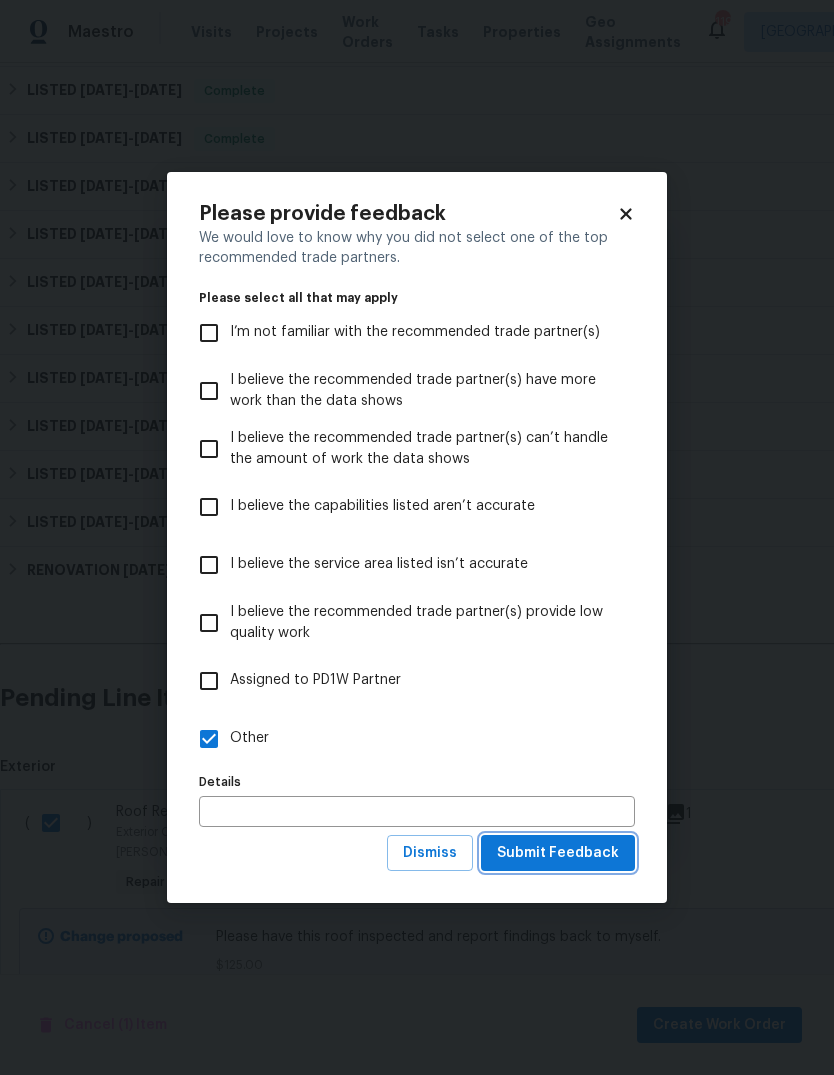 click on "Submit Feedback" at bounding box center (558, 853) 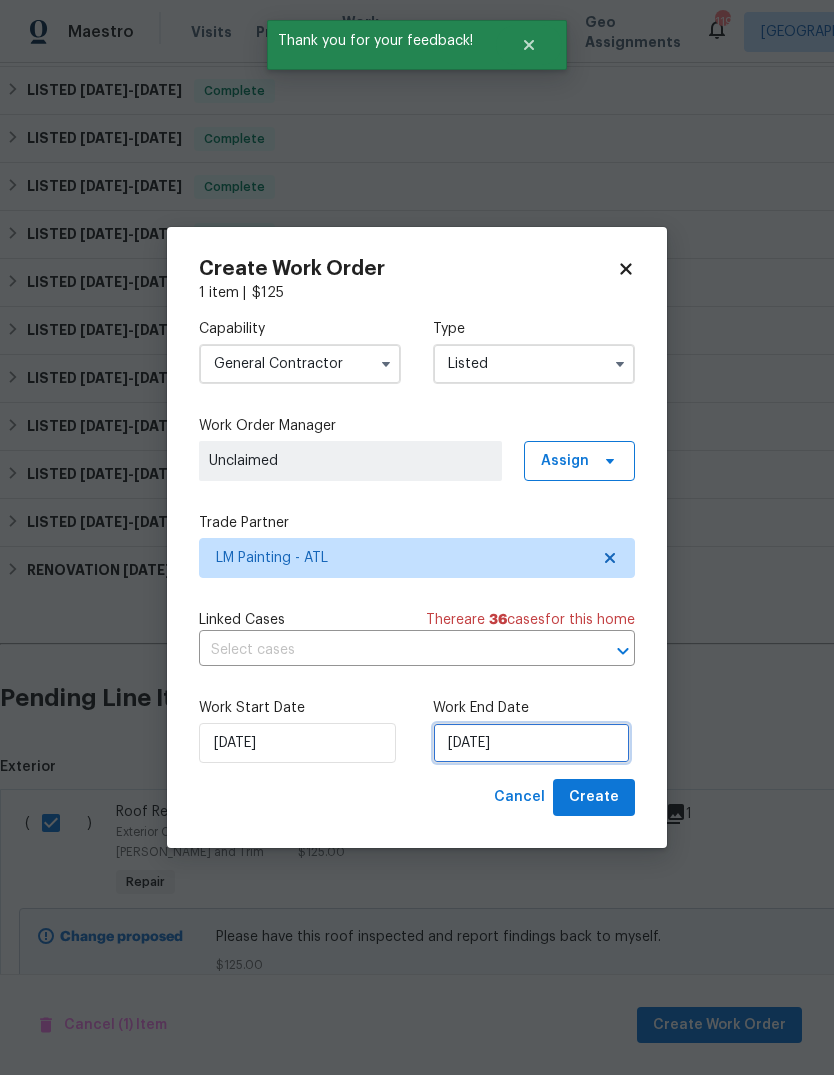 click on "[DATE]" at bounding box center (531, 743) 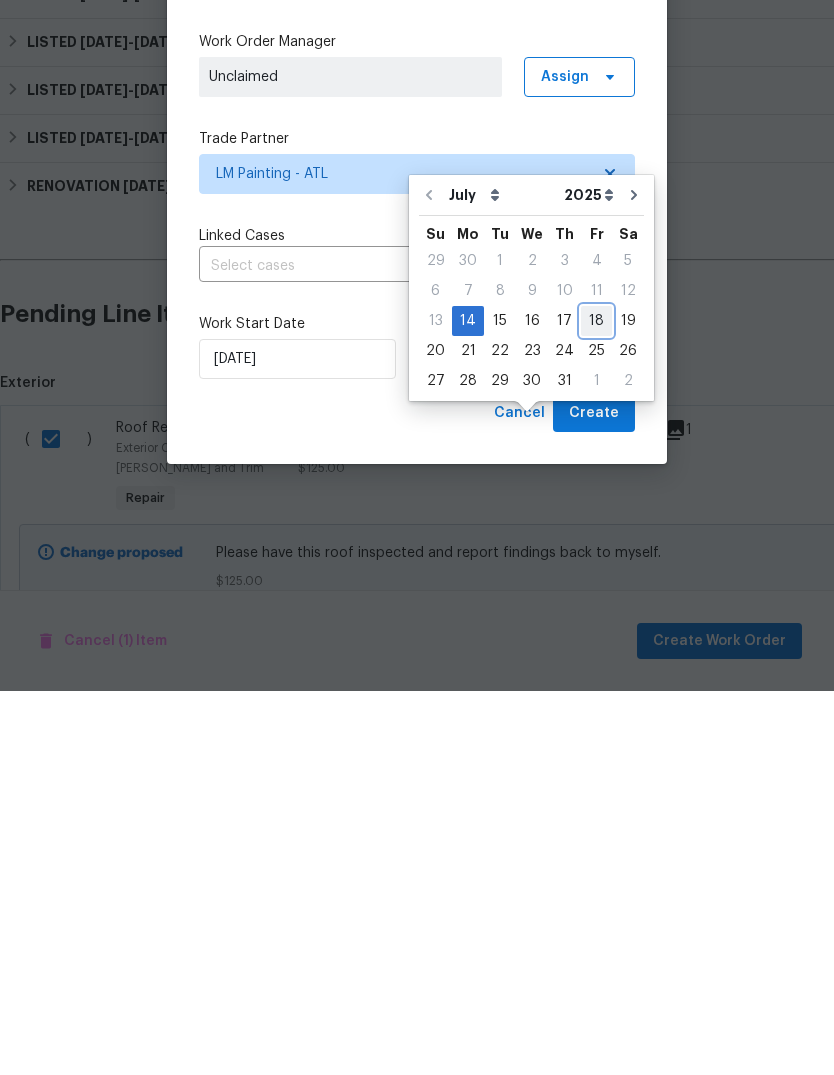 click on "18" at bounding box center [596, 705] 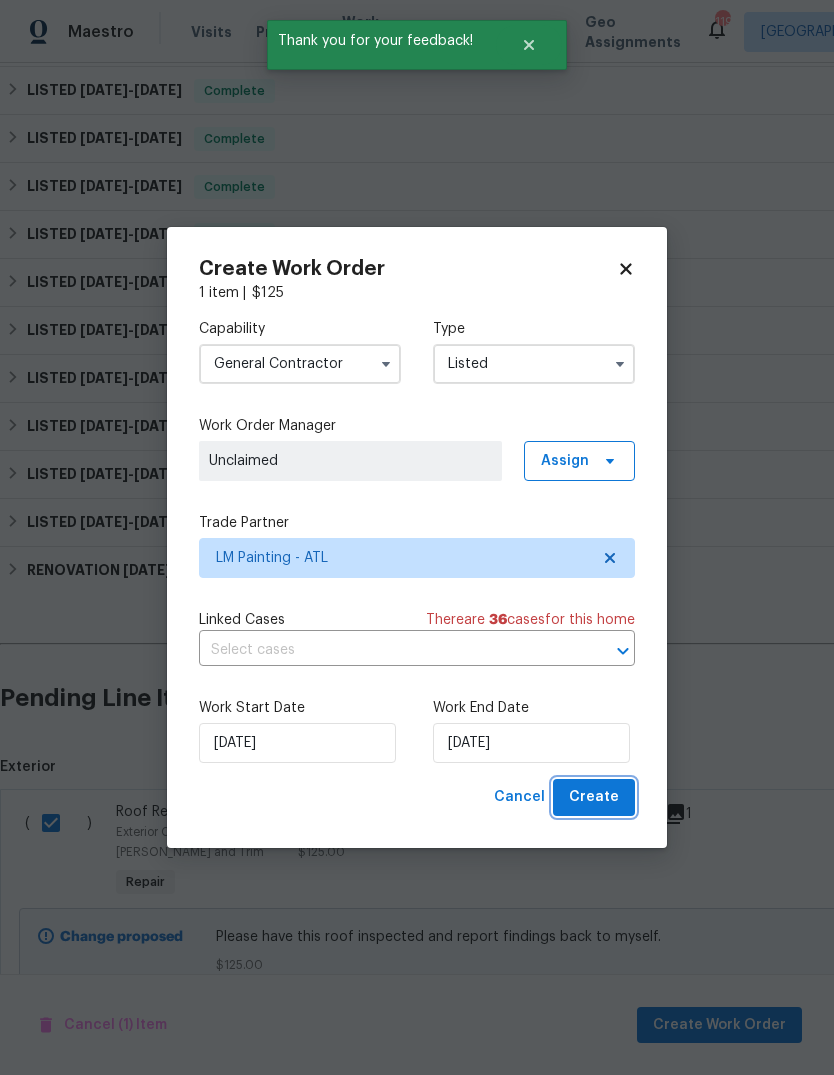 click on "Create" at bounding box center (594, 797) 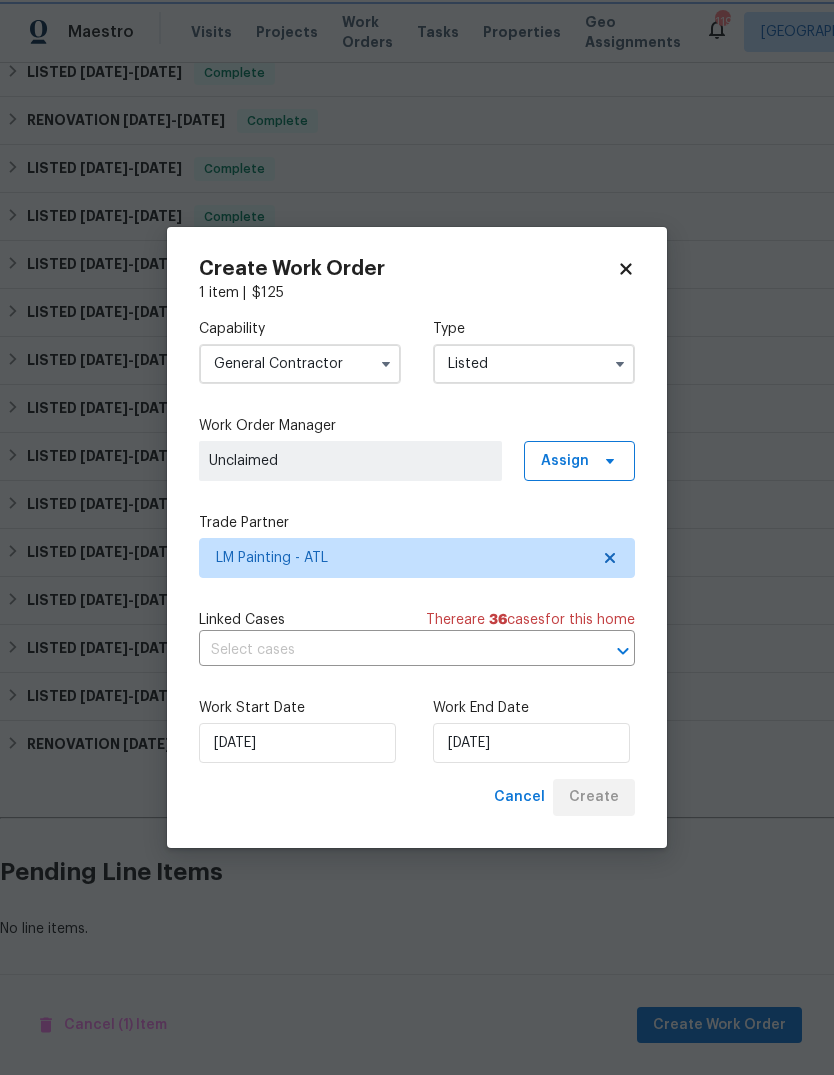 scroll, scrollTop: 286, scrollLeft: 0, axis: vertical 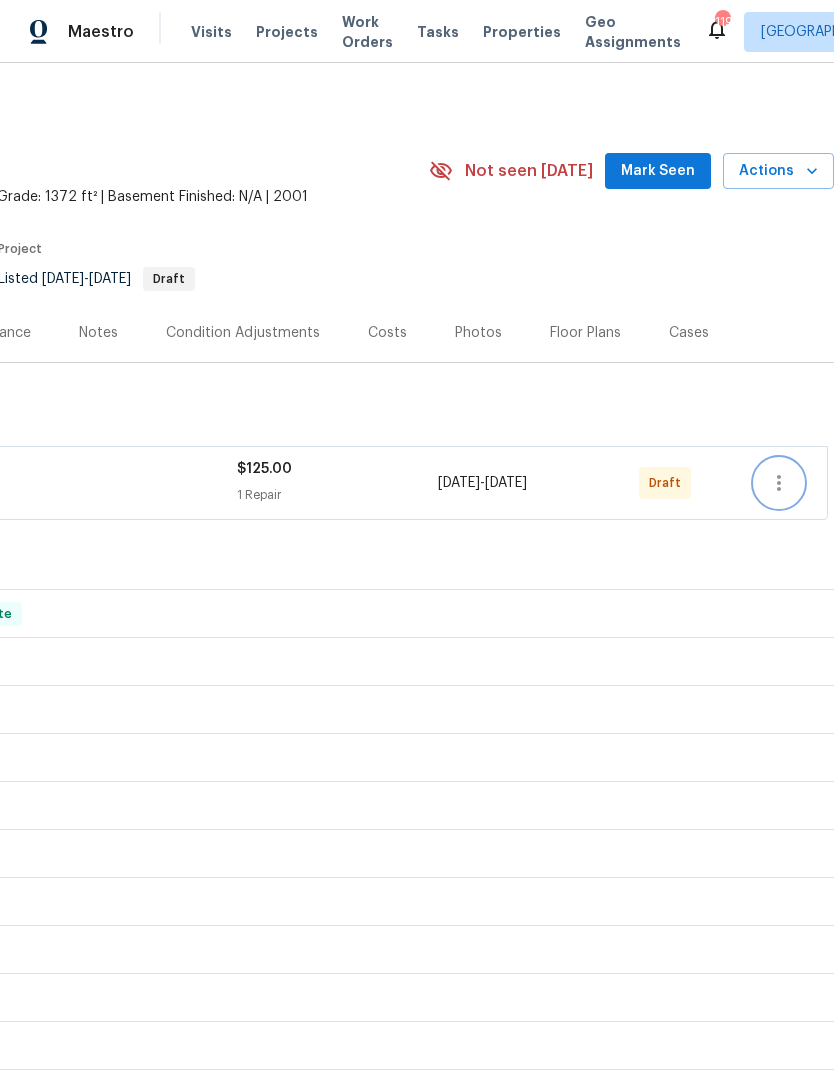 click 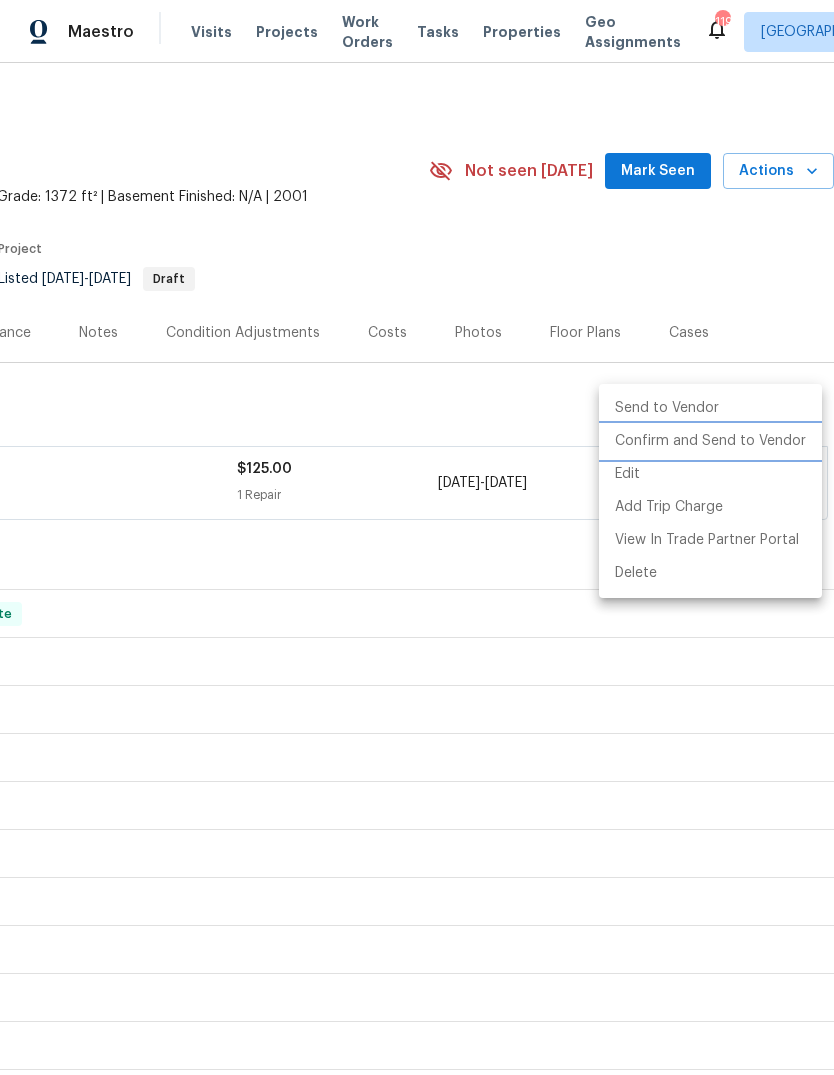 click on "Confirm and Send to Vendor" at bounding box center [710, 441] 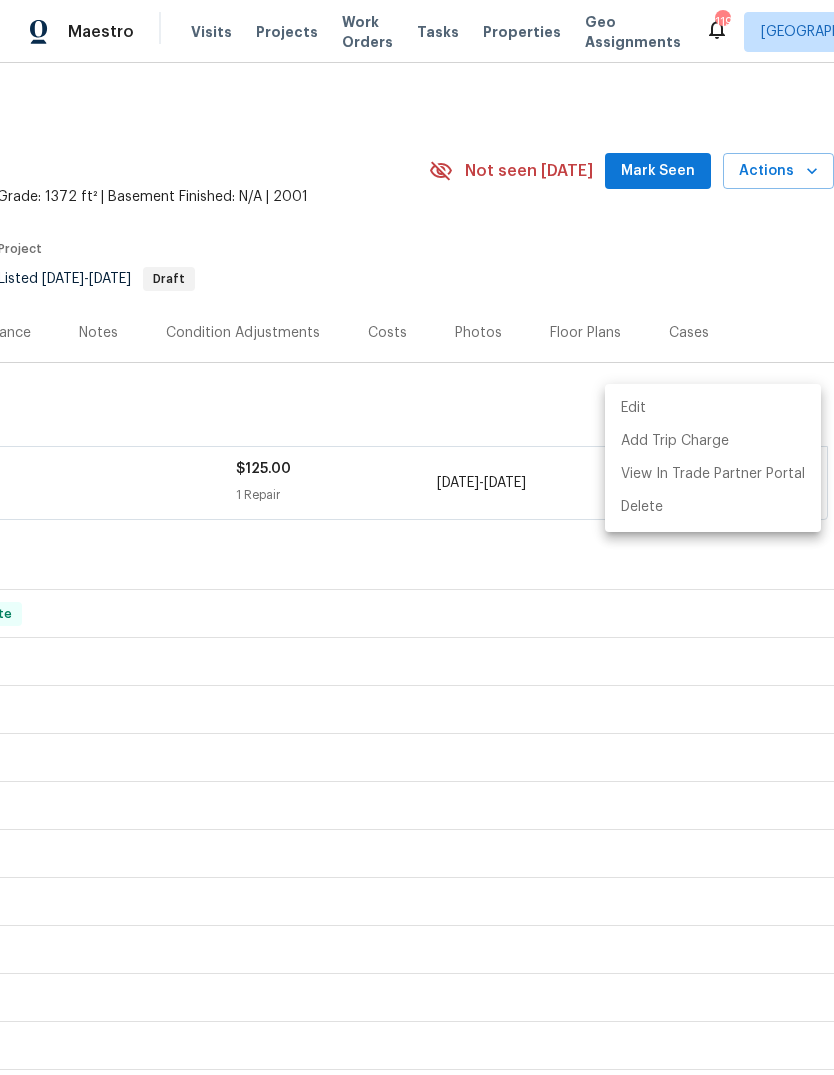 click at bounding box center [417, 537] 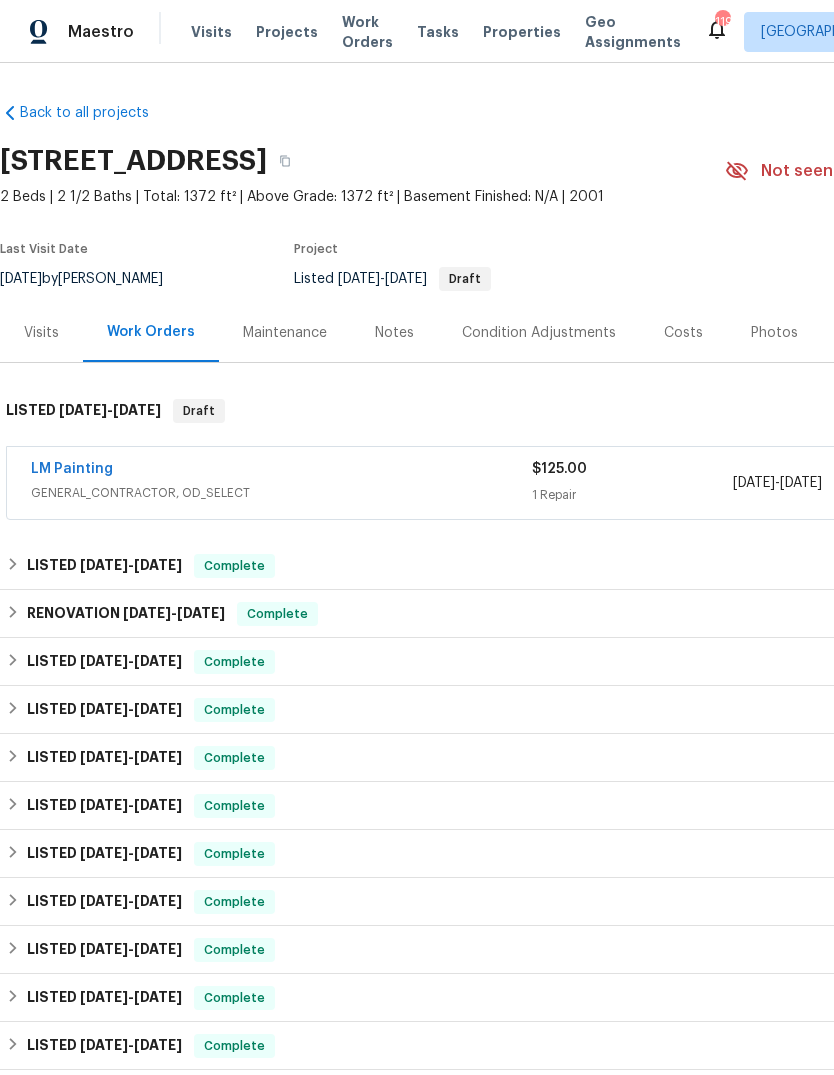 scroll, scrollTop: 0, scrollLeft: 0, axis: both 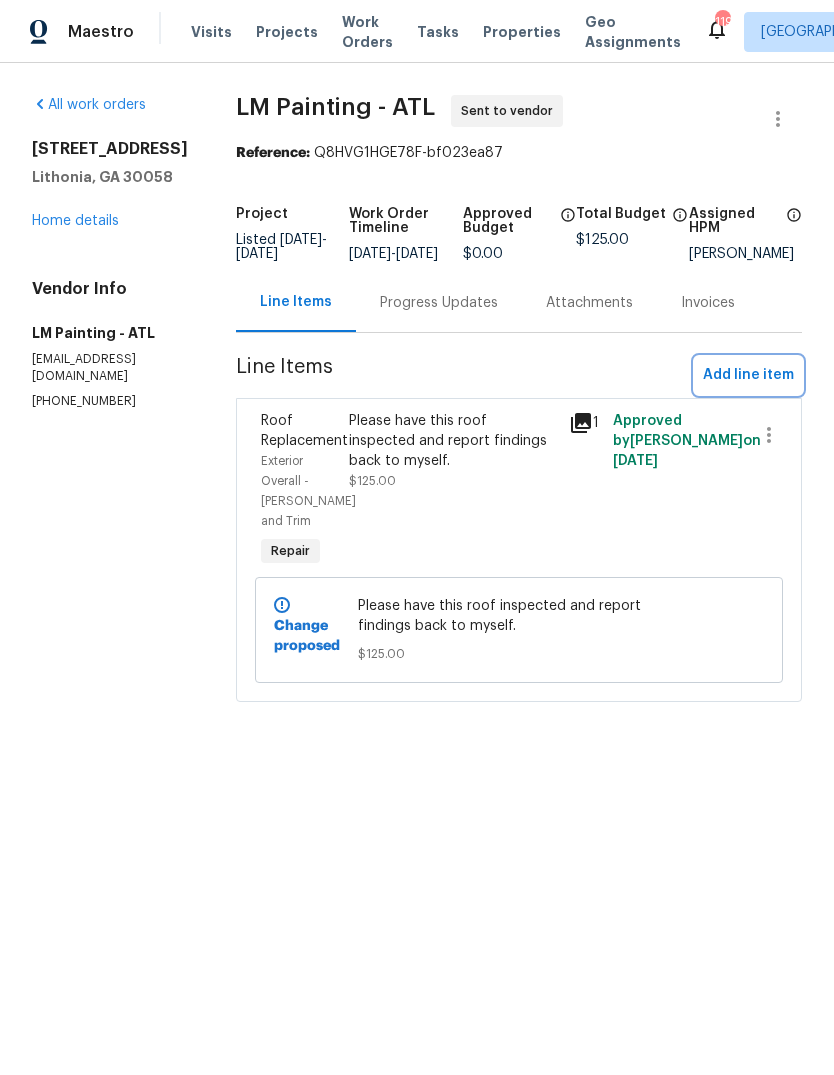 click on "Add line item" at bounding box center [748, 375] 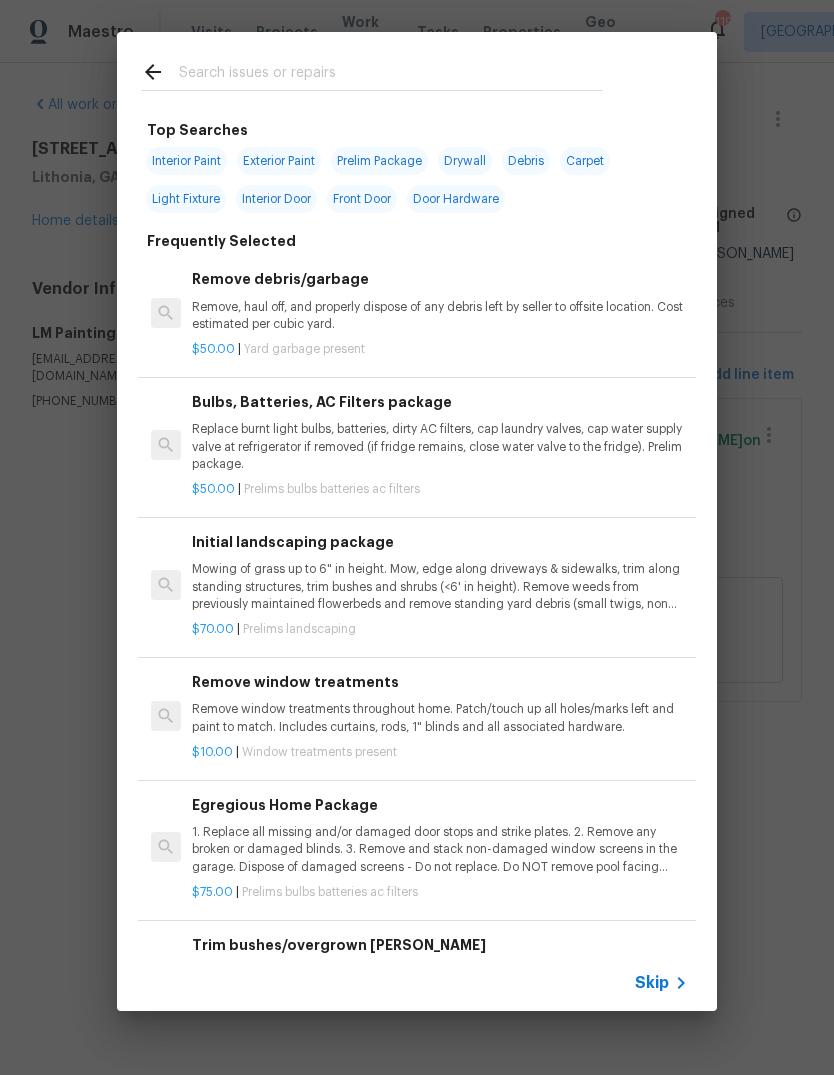 click at bounding box center [391, 75] 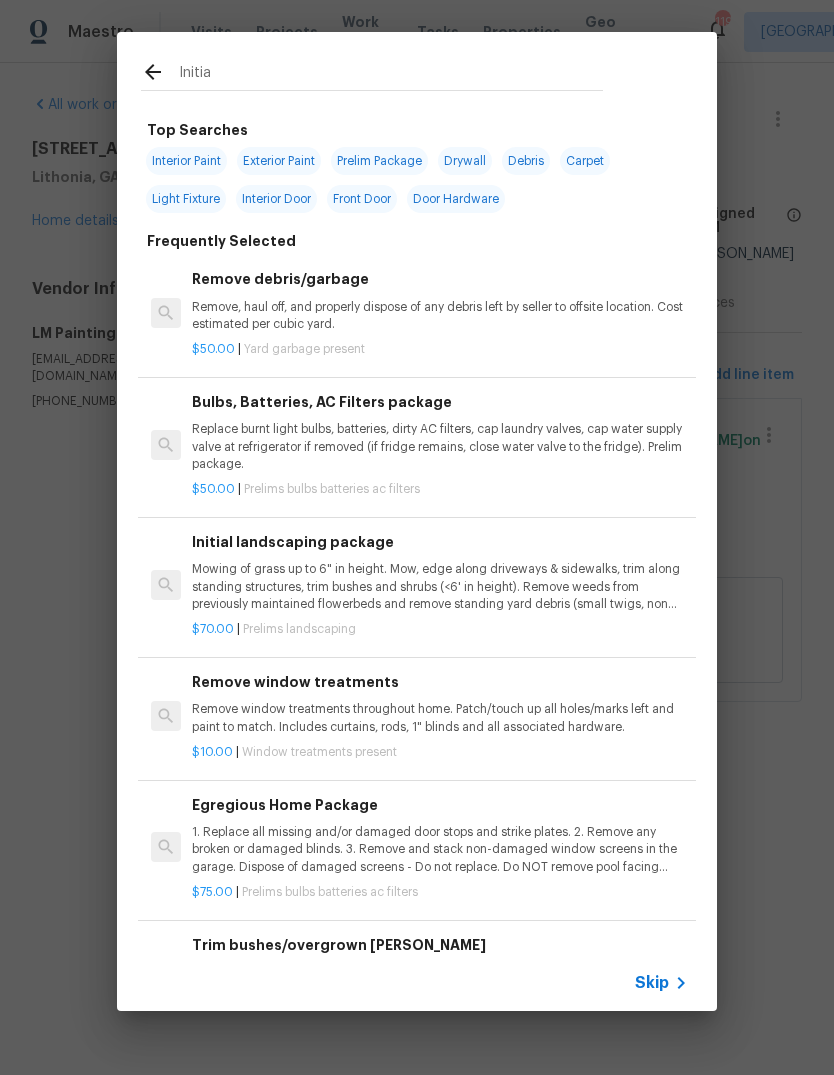 type on "Initial" 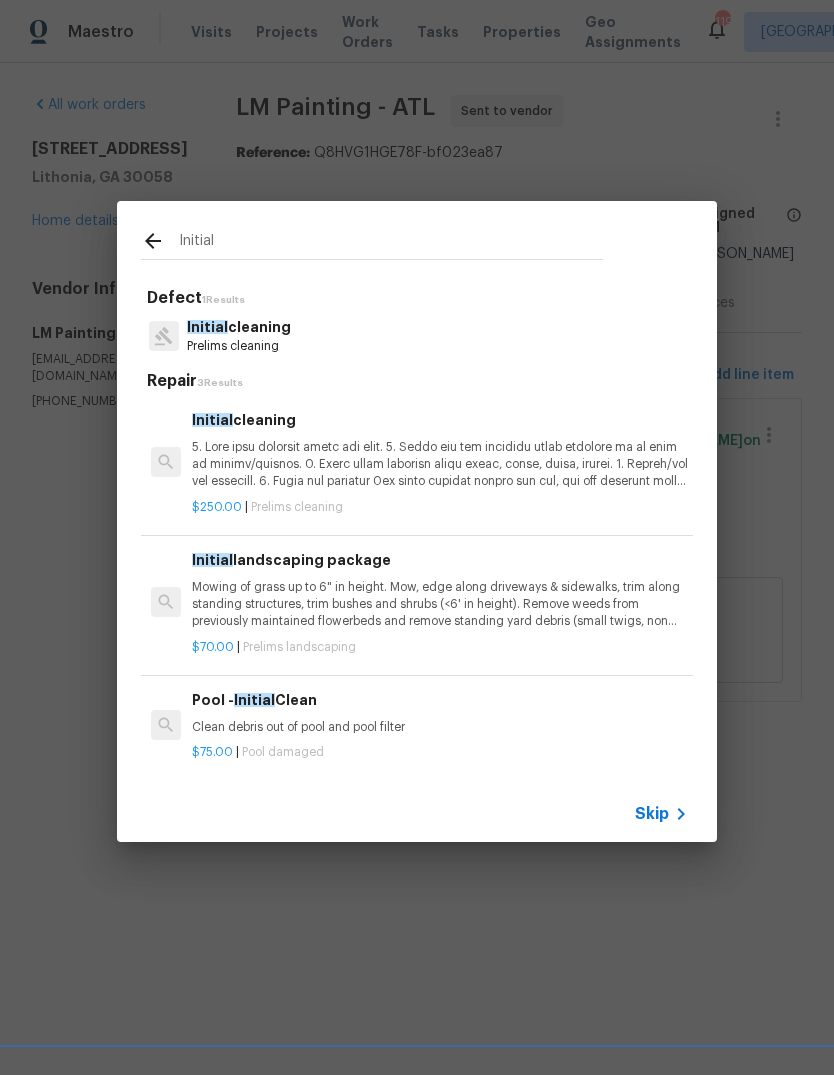 click at bounding box center (440, 464) 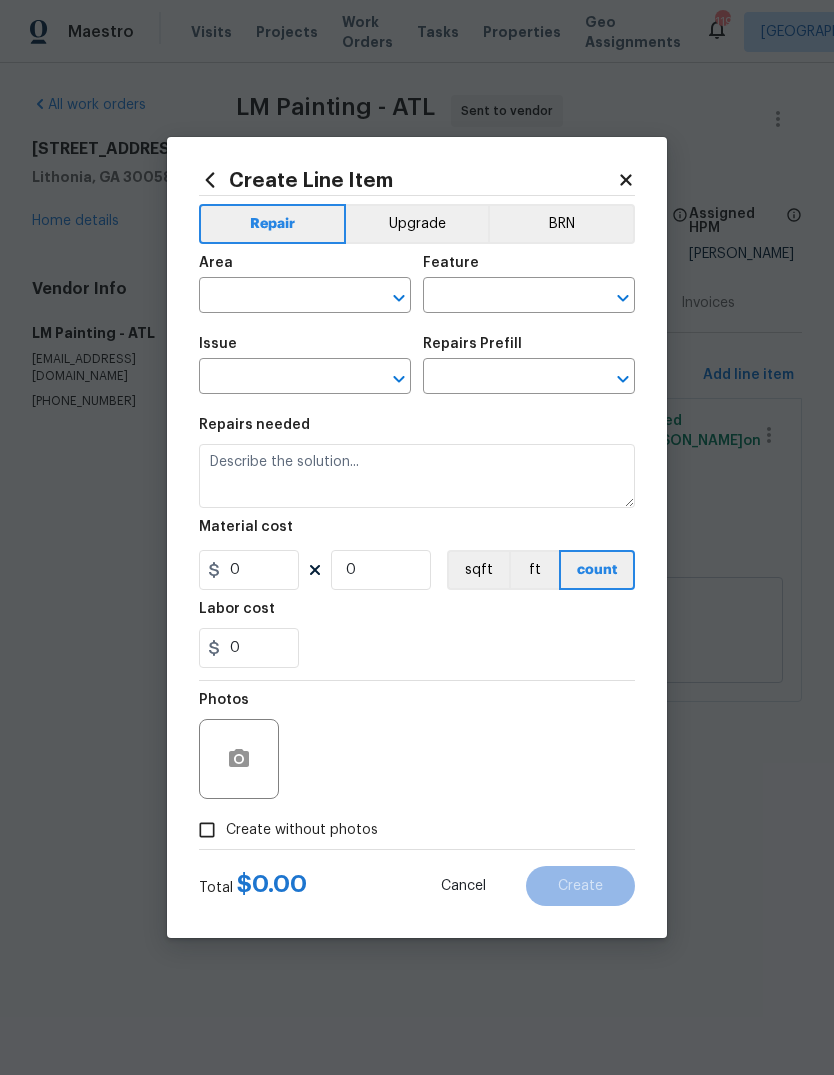 type on "Home Readiness Packages" 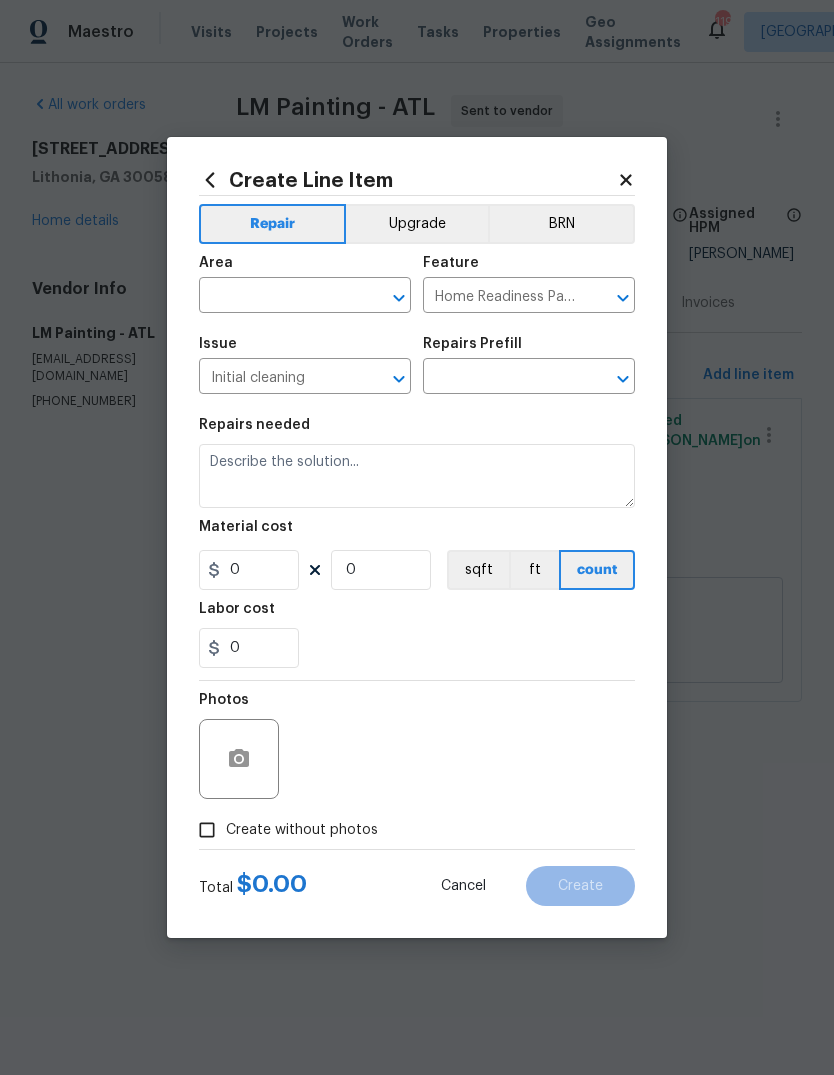 type on "1. Wipe down exterior doors and trim. 2. Clean out all exterior light fixtures to be free of debris/cobwebs. 3. Broom clean exterior front entry, porch, patio, garage. 4. Vacuum/mop all flooring. 5. Clean all exterior 1st floor windows inside and out, and the interior side of all above grade windows. Clean all tracks/frames. 6. Clean all air vent grills. 7. Clean all interior window, base, sill and trim. 8. Clean all switch/outlet plates and remove any paint. 9. Clean all light fixtures and ceiling fans. 10. Clean all doors, frames and trim. 11. Clean kitchen and laundry appliances - inside-outside and underneath. 12. Clean cabinetry inside and outside and top including drawers. 13. Clean counters, sinks, plumbing fixtures, toilets seat to remain down. 14. Clean showers, tubs, surrounds, wall tile free of grime and soap scum. 15. Clean window coverings if left in place. 16. Clean baseboards. 17. Clean top of furnace, water heater, softener. 18. Remove cobwebs from inside house, exterior areas. 19. Remove a..." 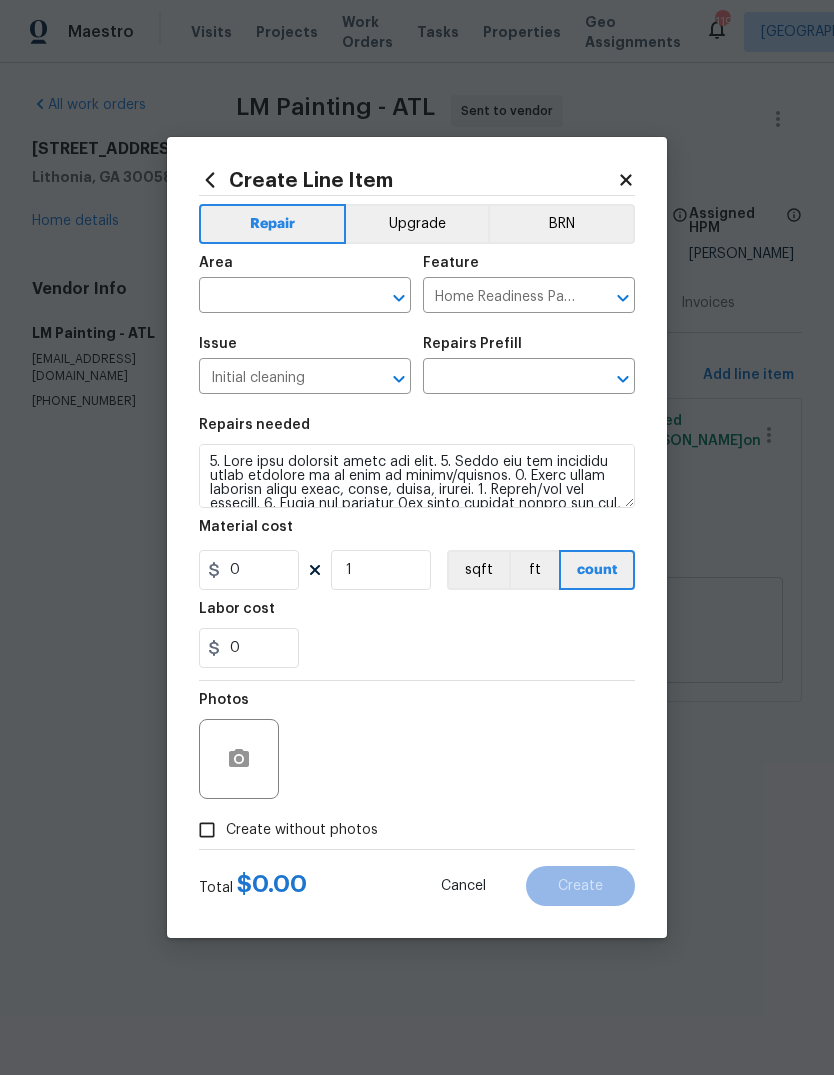 type on "Initial cleaning $250.00" 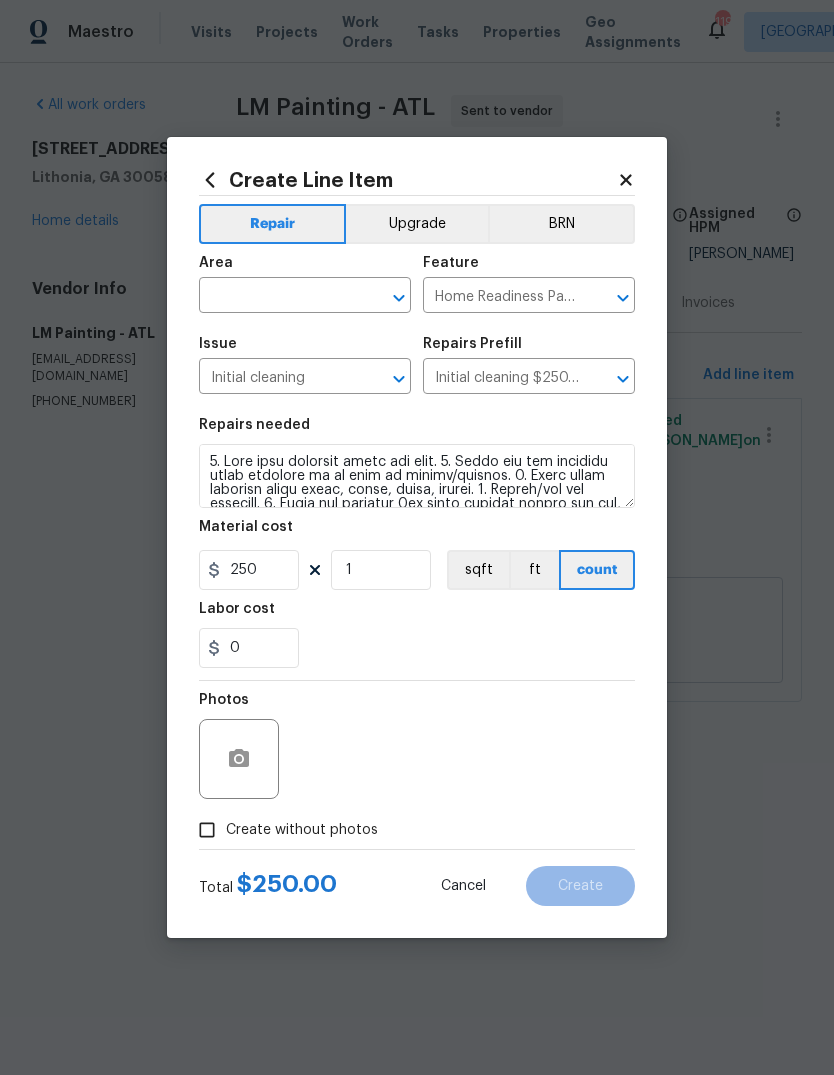 click at bounding box center [277, 297] 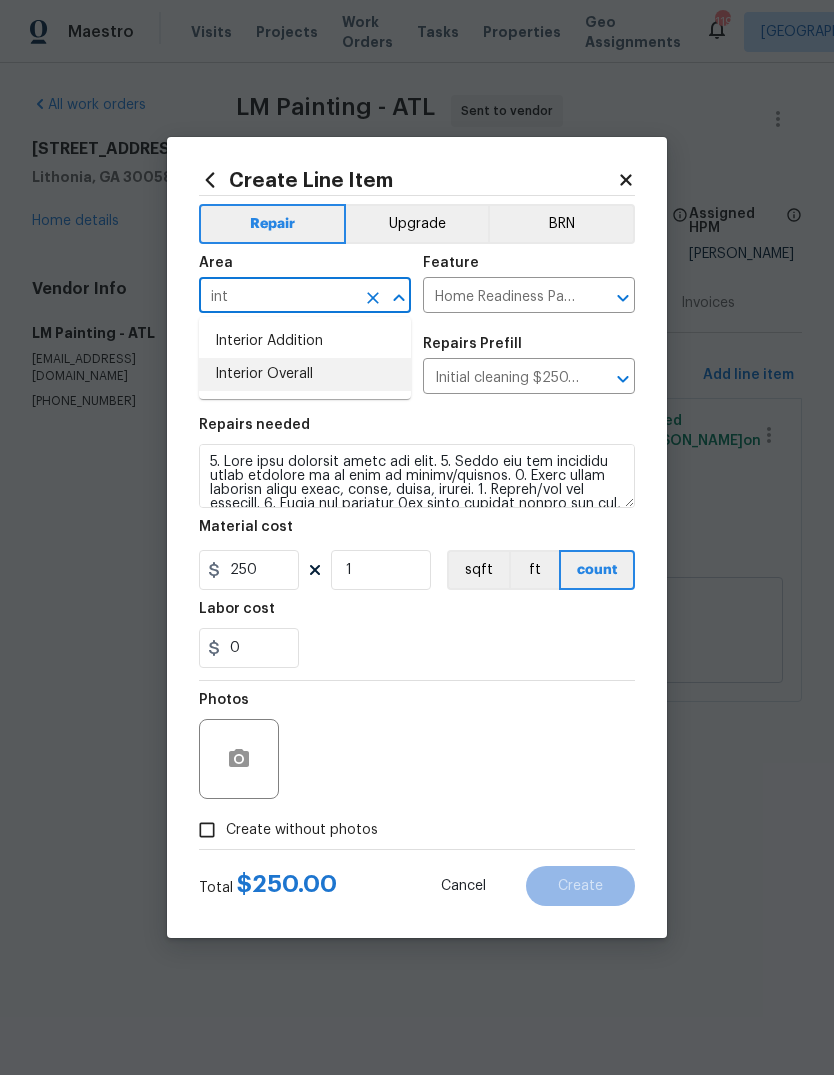 click on "Interior Overall" at bounding box center (305, 374) 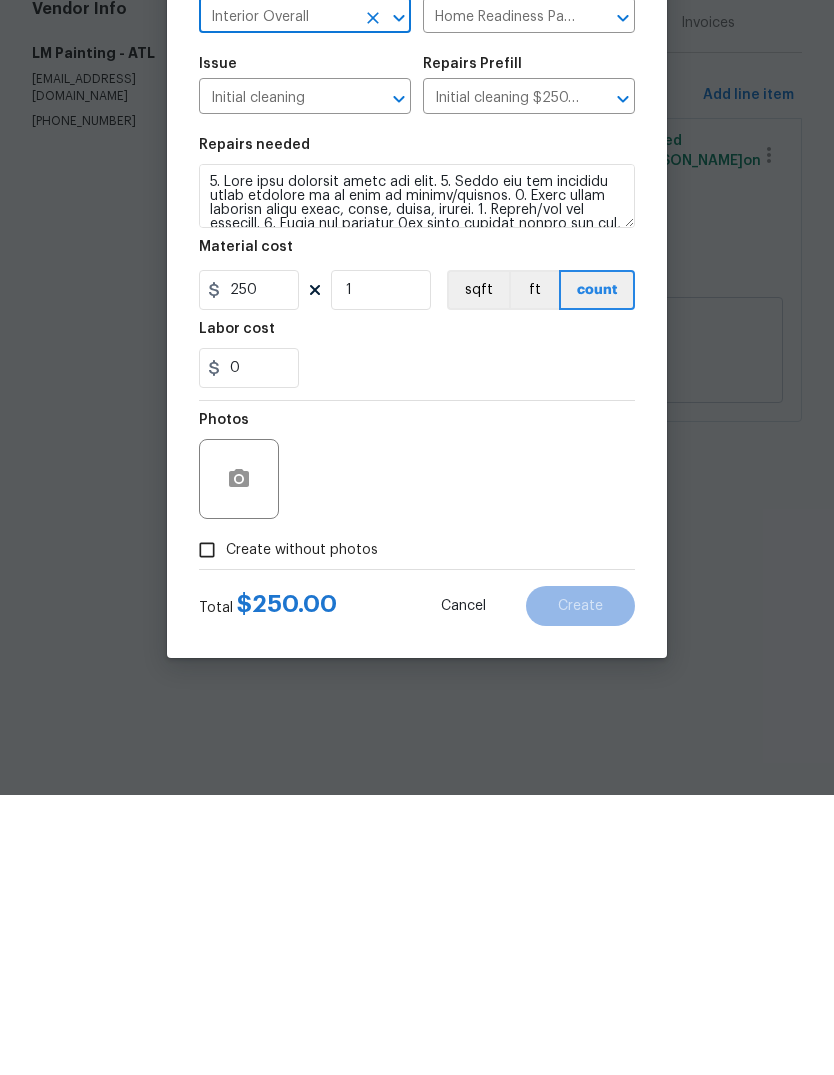 click on "Create without photos" at bounding box center (207, 830) 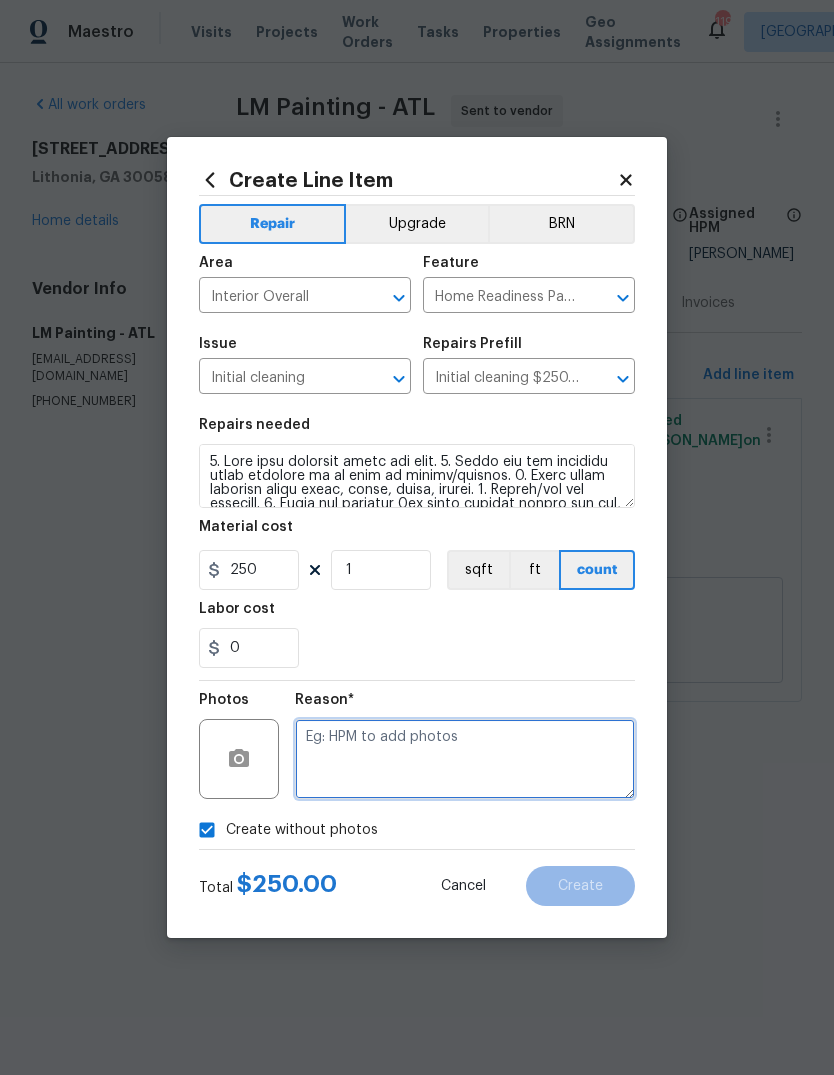 click at bounding box center (465, 759) 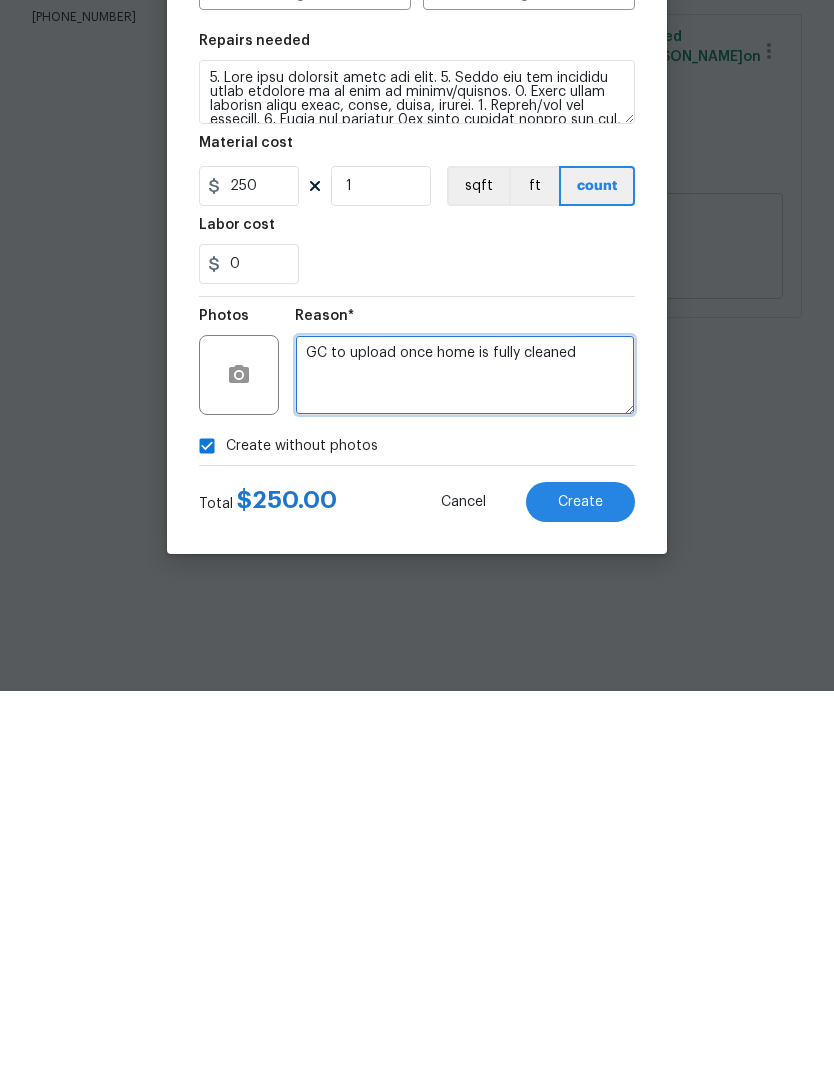 type on "GC to upload once home is fully cleaned" 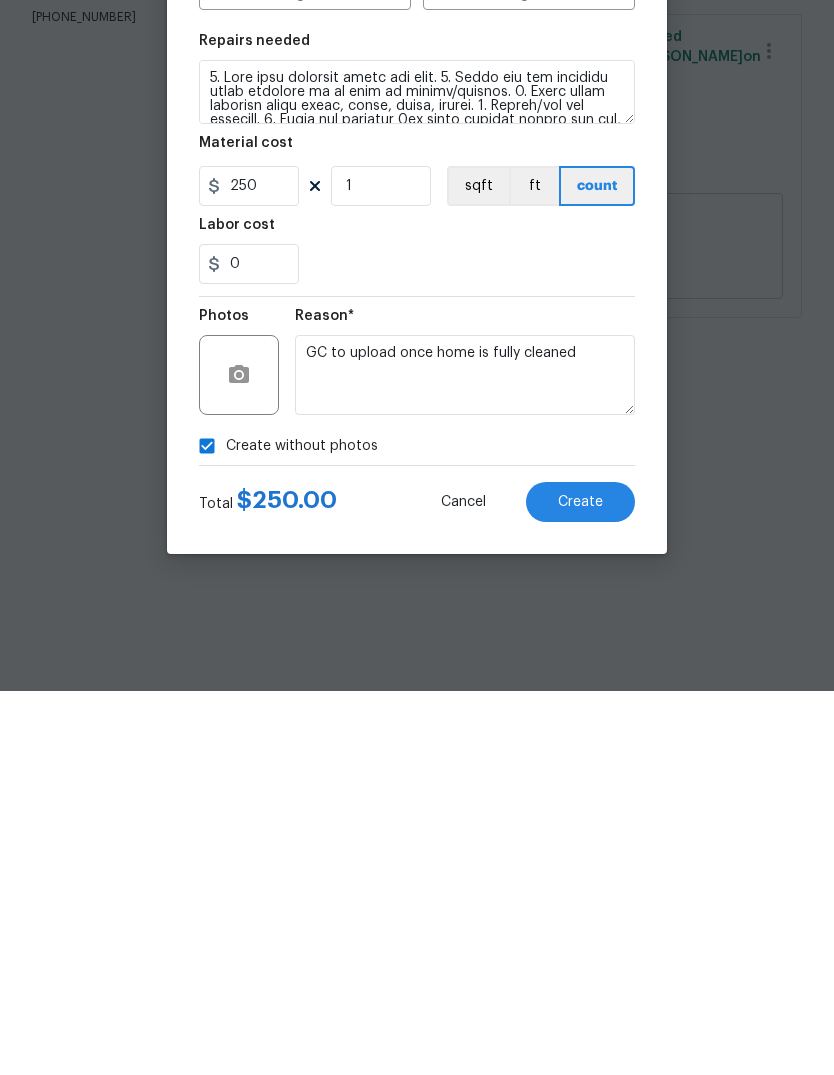 click on "Create" at bounding box center [580, 886] 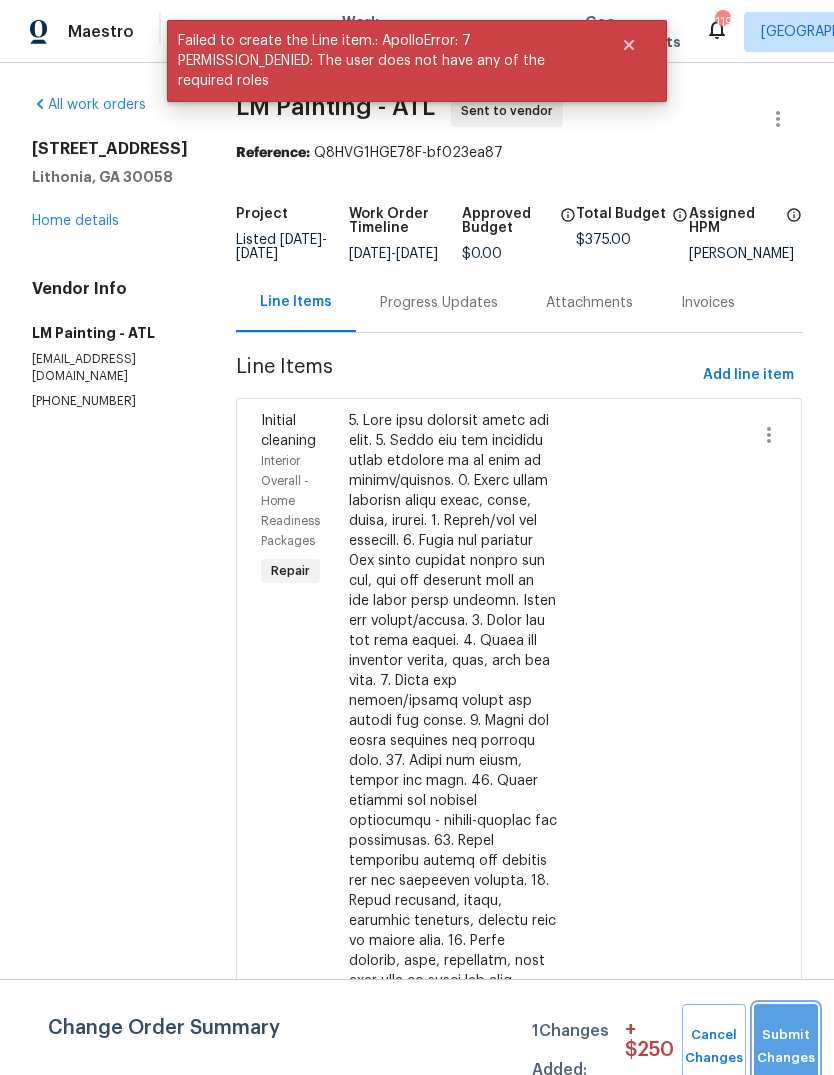 click on "Submit Changes" at bounding box center (786, 1047) 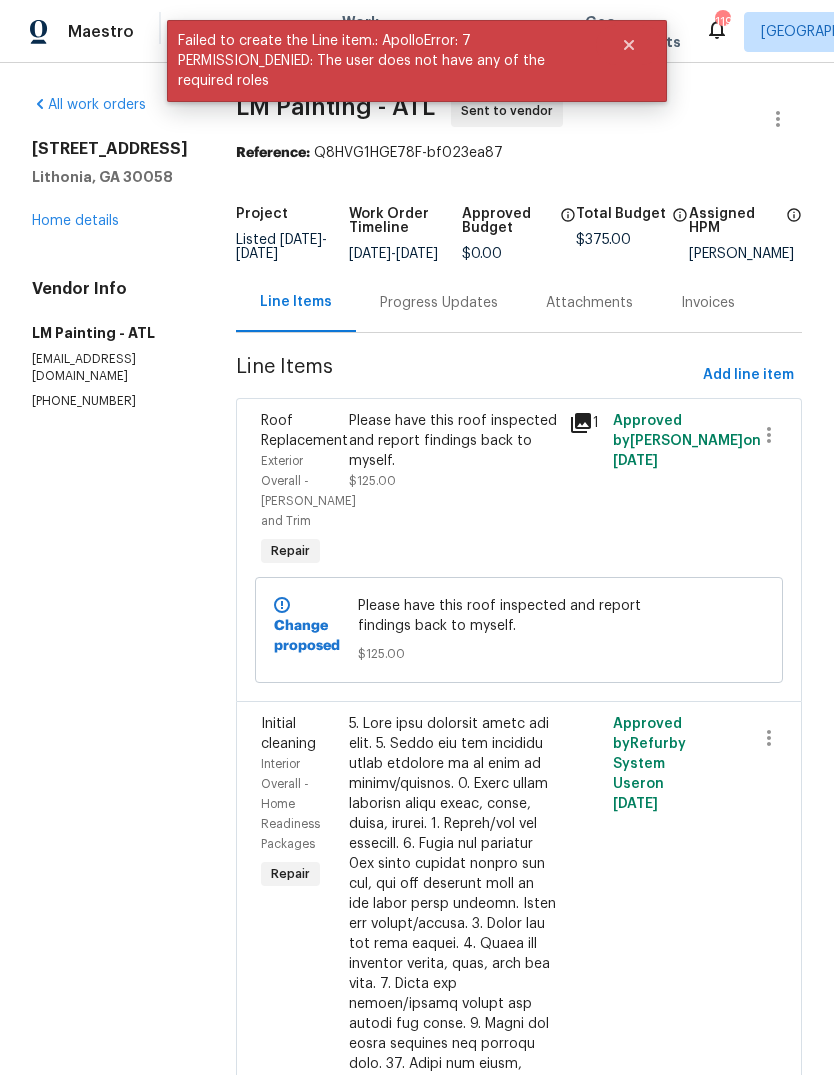 click on "Home details" at bounding box center [75, 221] 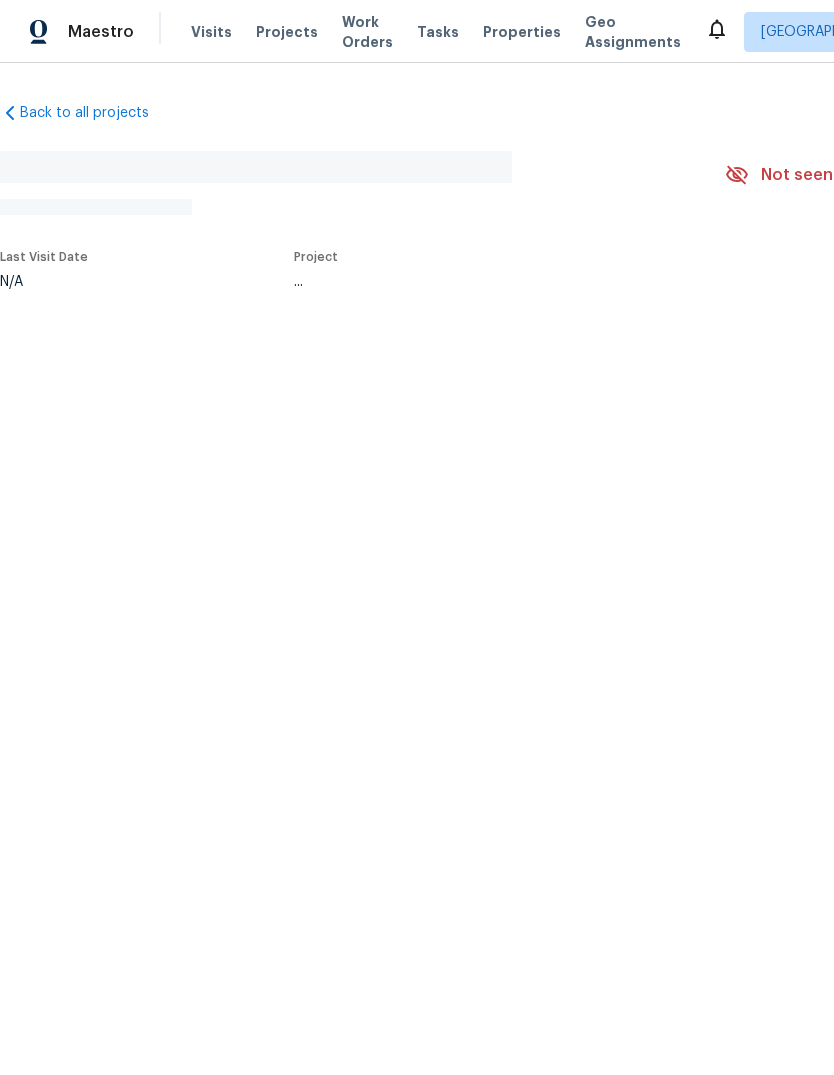 scroll, scrollTop: 0, scrollLeft: 0, axis: both 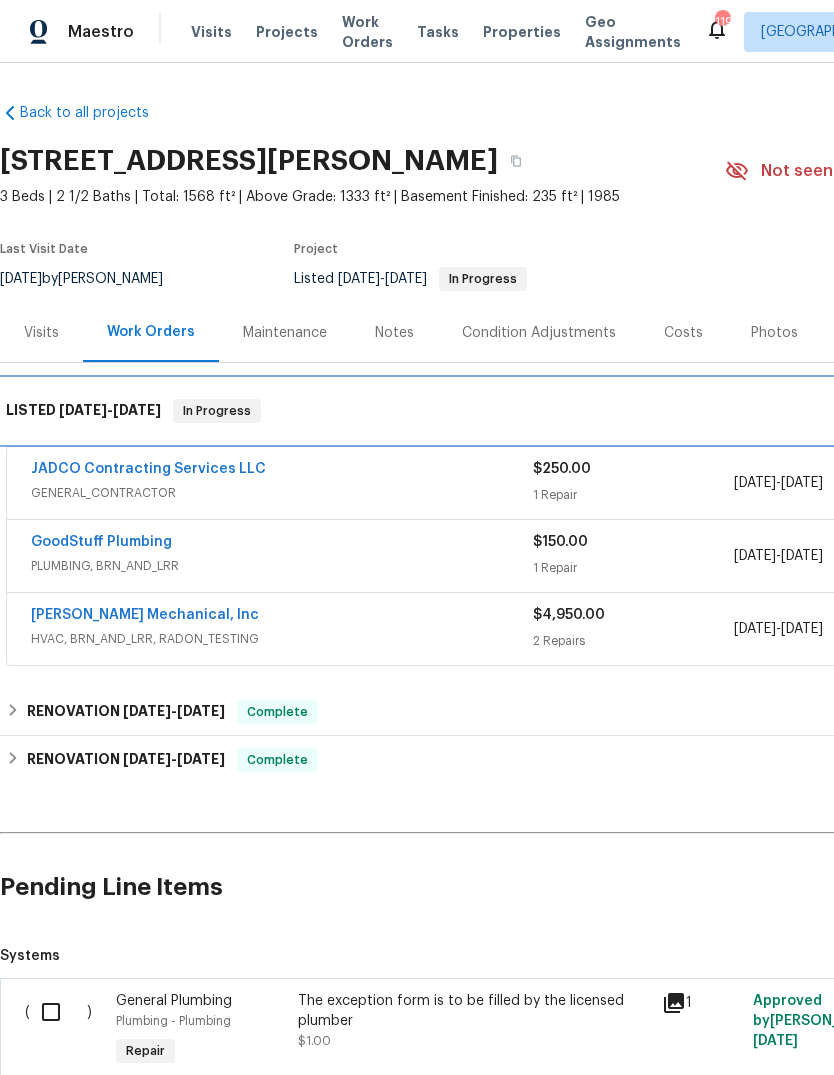 click on "[DATE]" at bounding box center [83, 410] 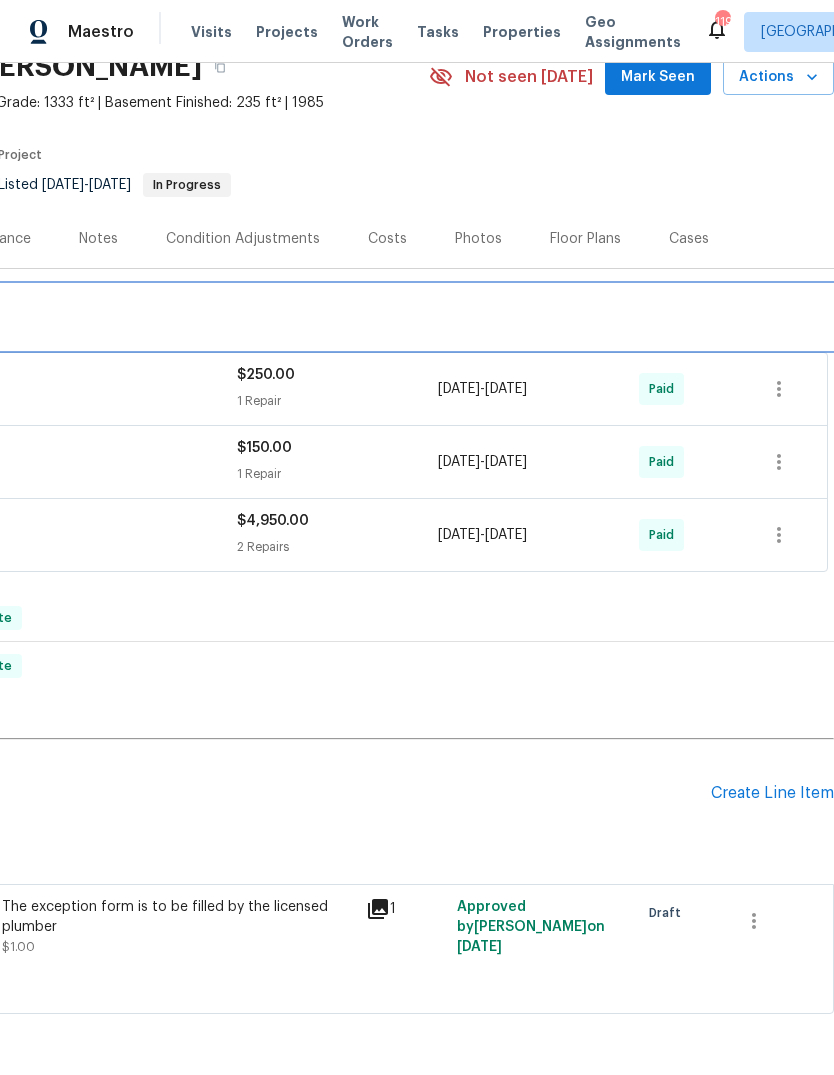 scroll, scrollTop: 94, scrollLeft: 296, axis: both 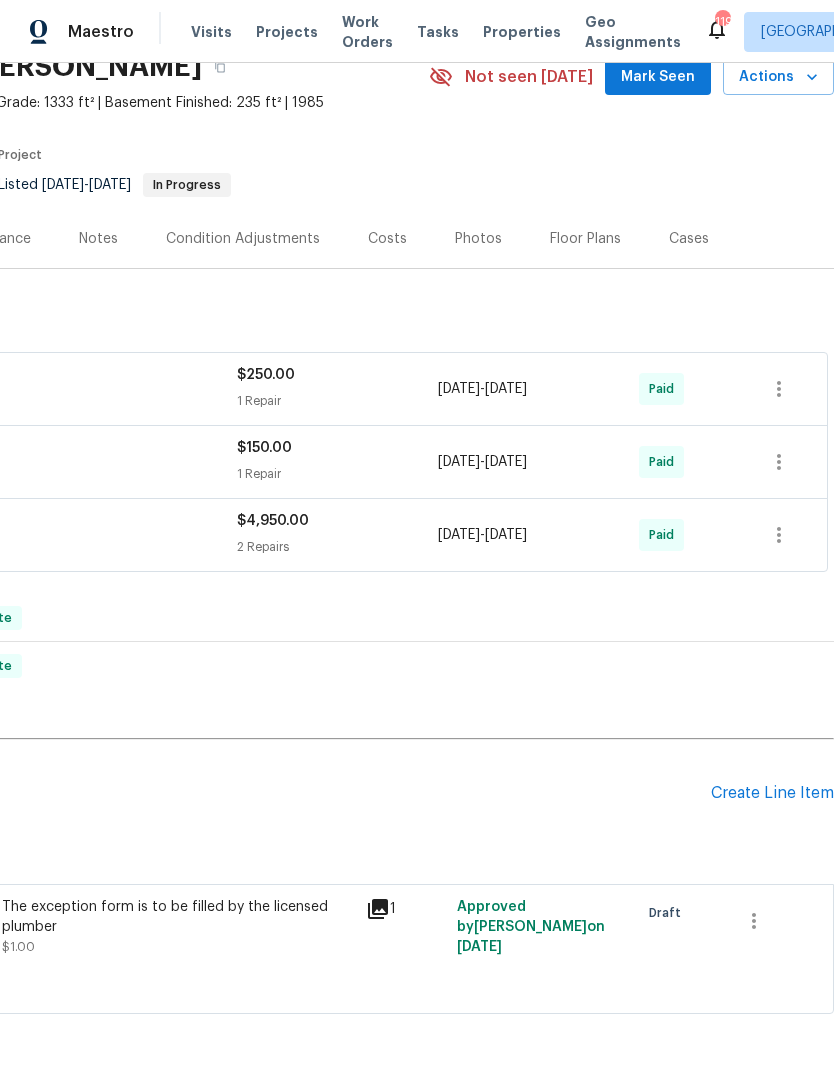click on "Create Line Item" at bounding box center (772, 793) 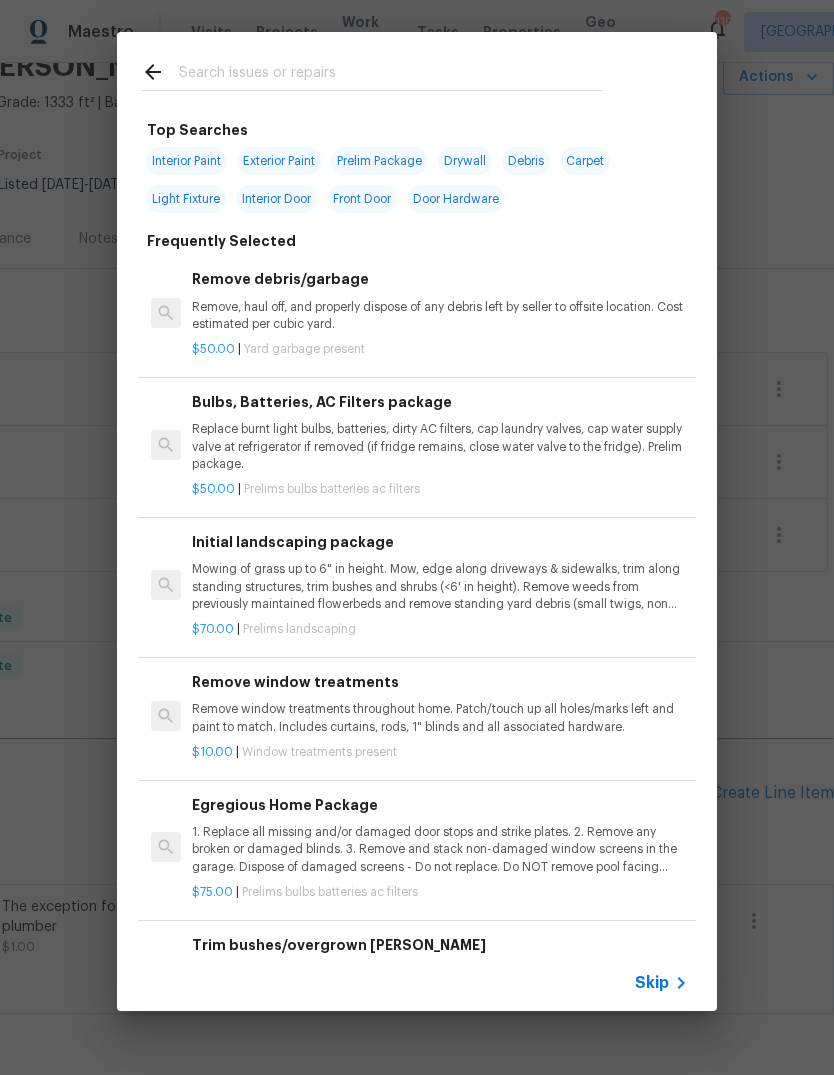 click at bounding box center [391, 75] 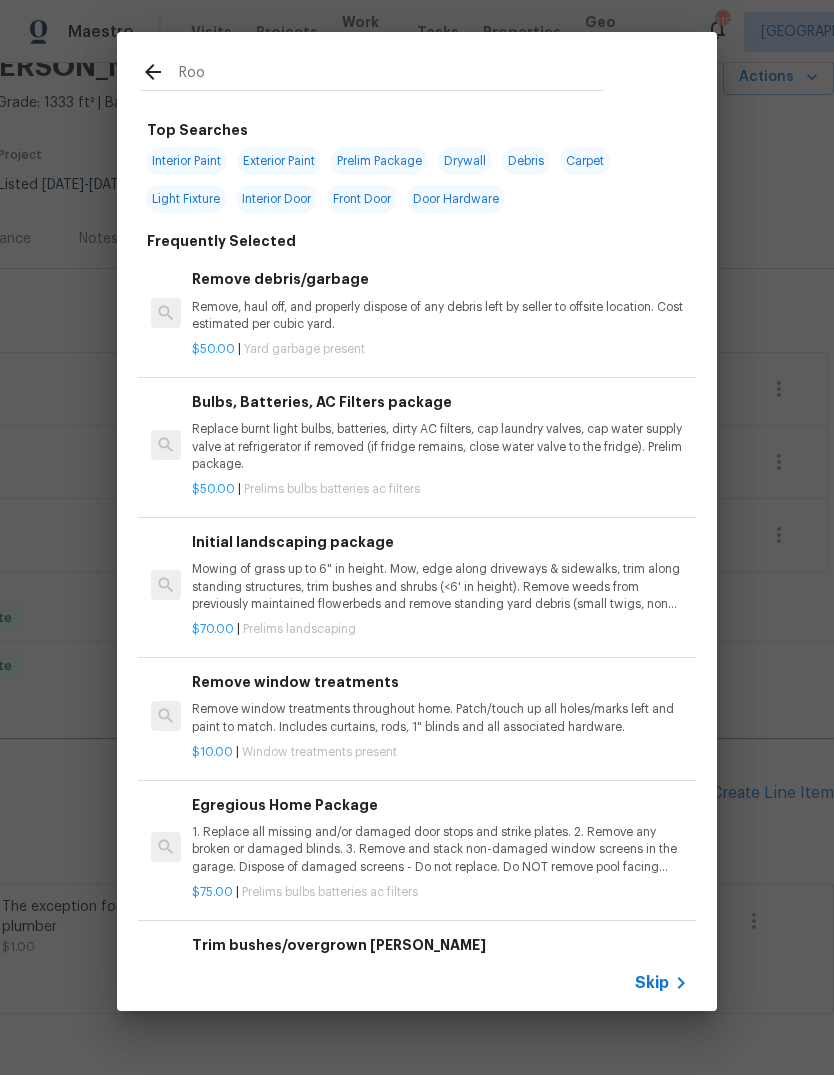 type on "Roof" 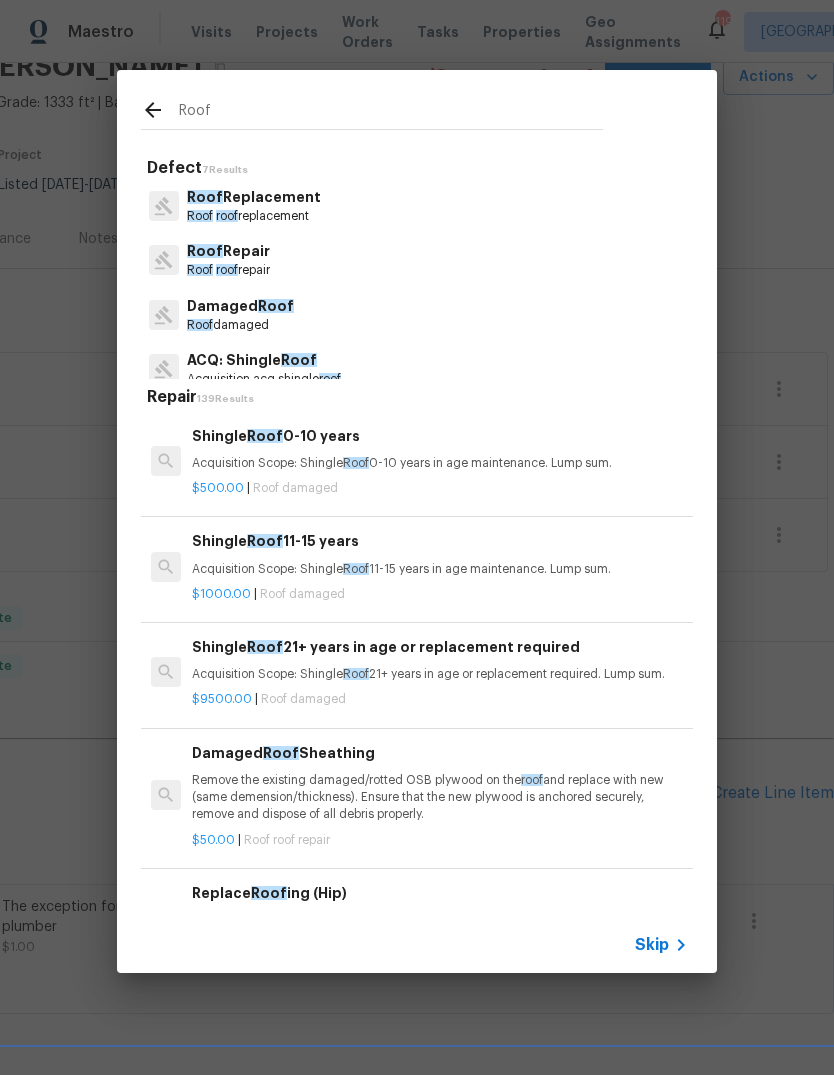 click on "Roof  Replacement" at bounding box center (254, 197) 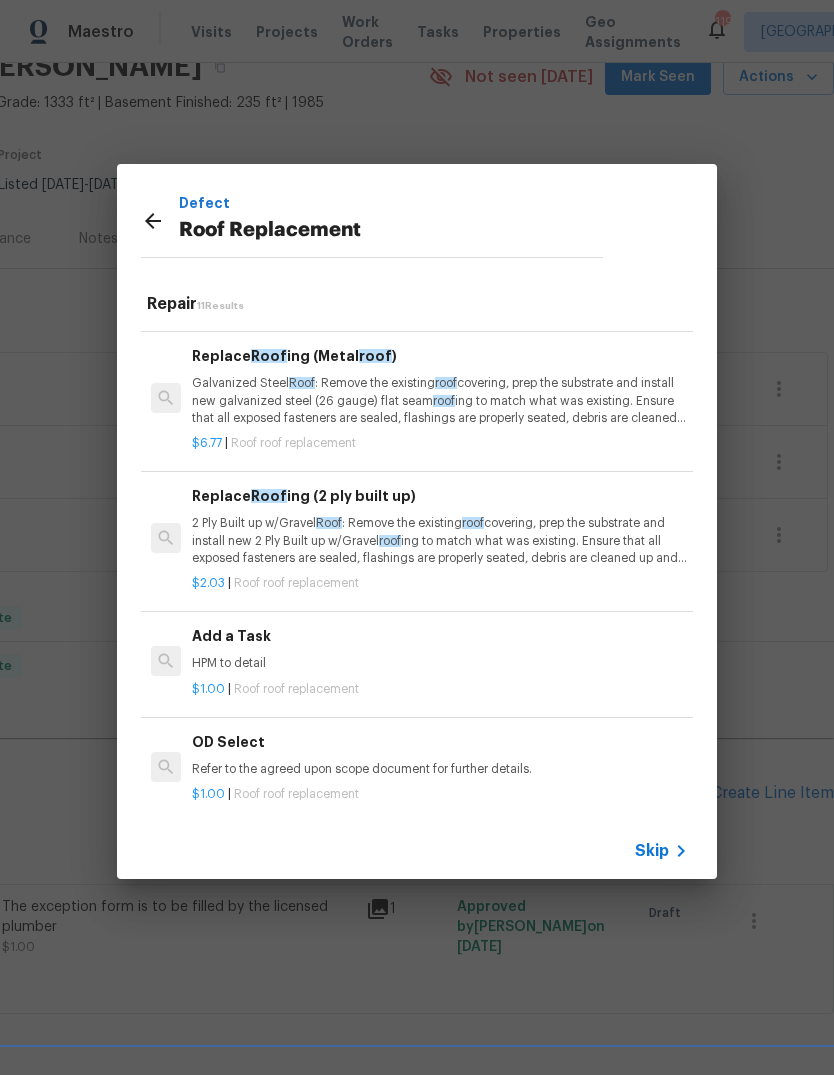 scroll, scrollTop: 964, scrollLeft: 0, axis: vertical 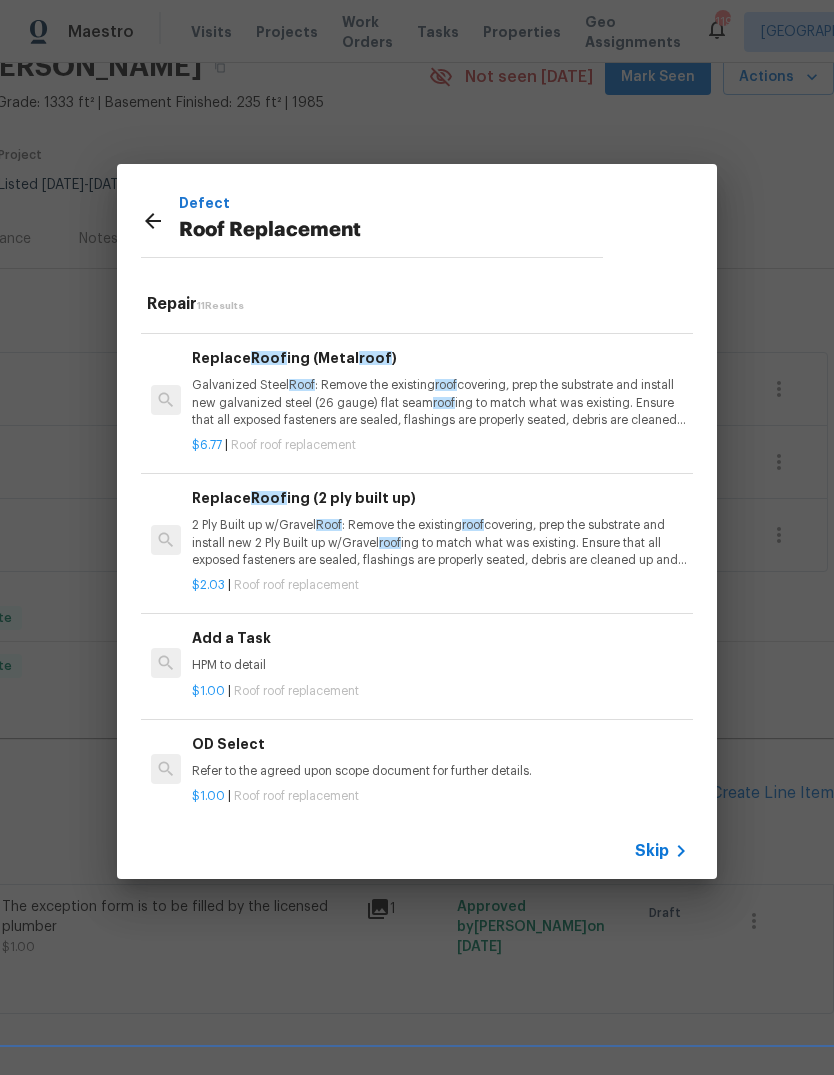 click on "HPM to detail" at bounding box center [440, 665] 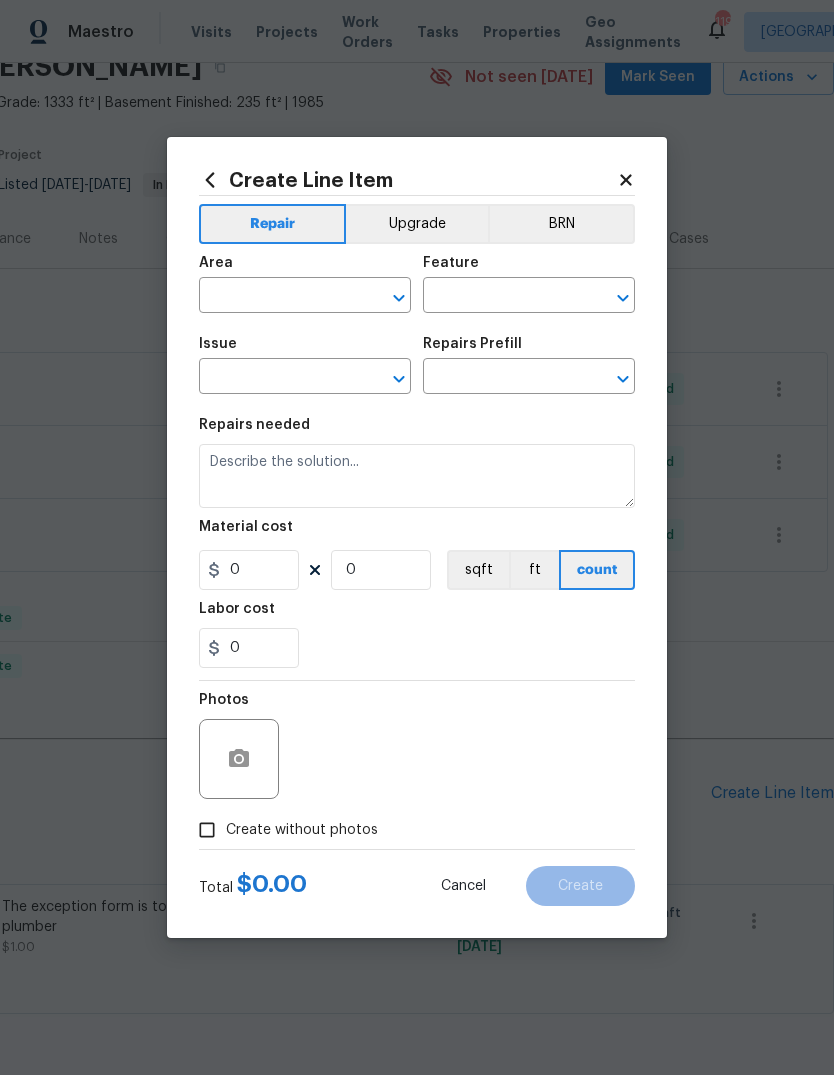 type on "[PERSON_NAME] and Trim" 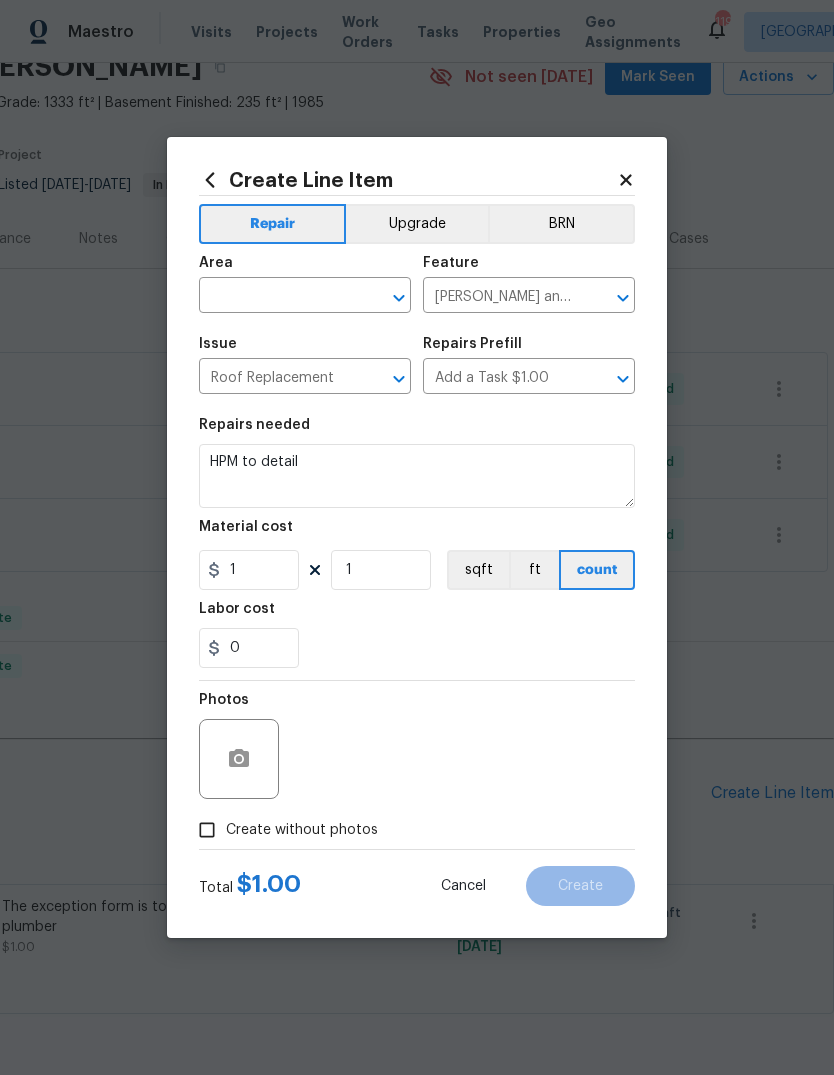 click at bounding box center [277, 297] 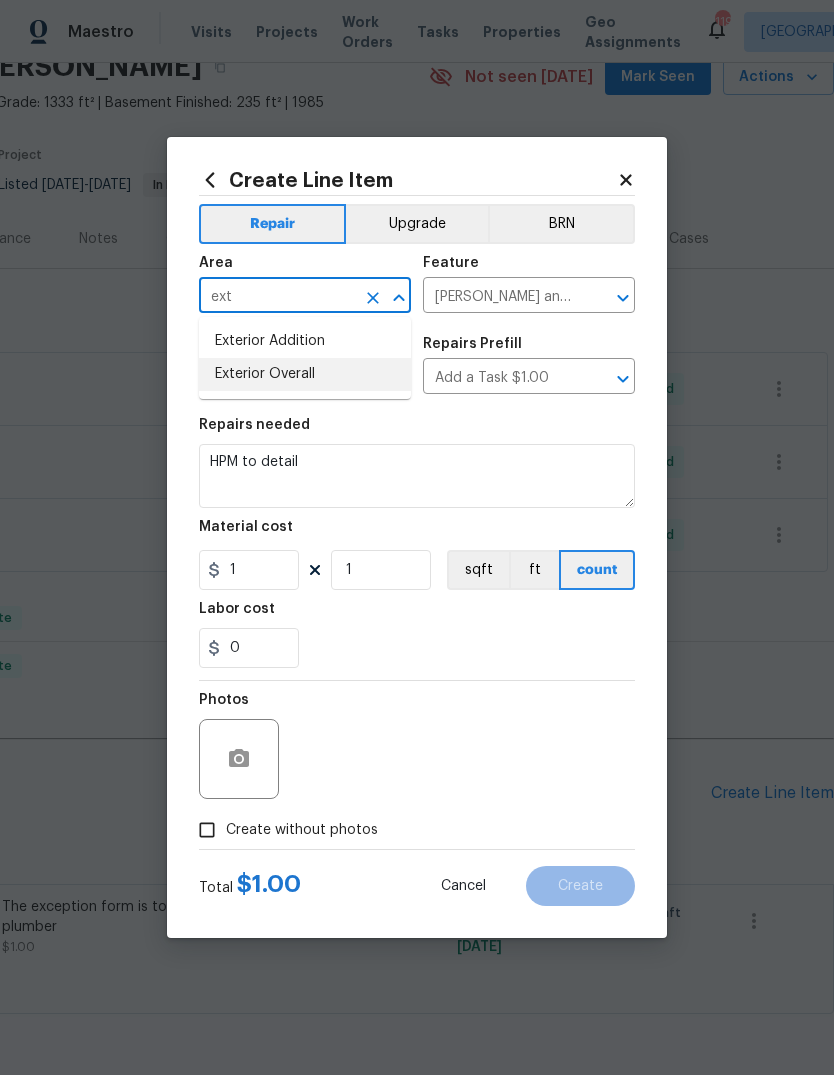 click on "Exterior Overall" at bounding box center [305, 374] 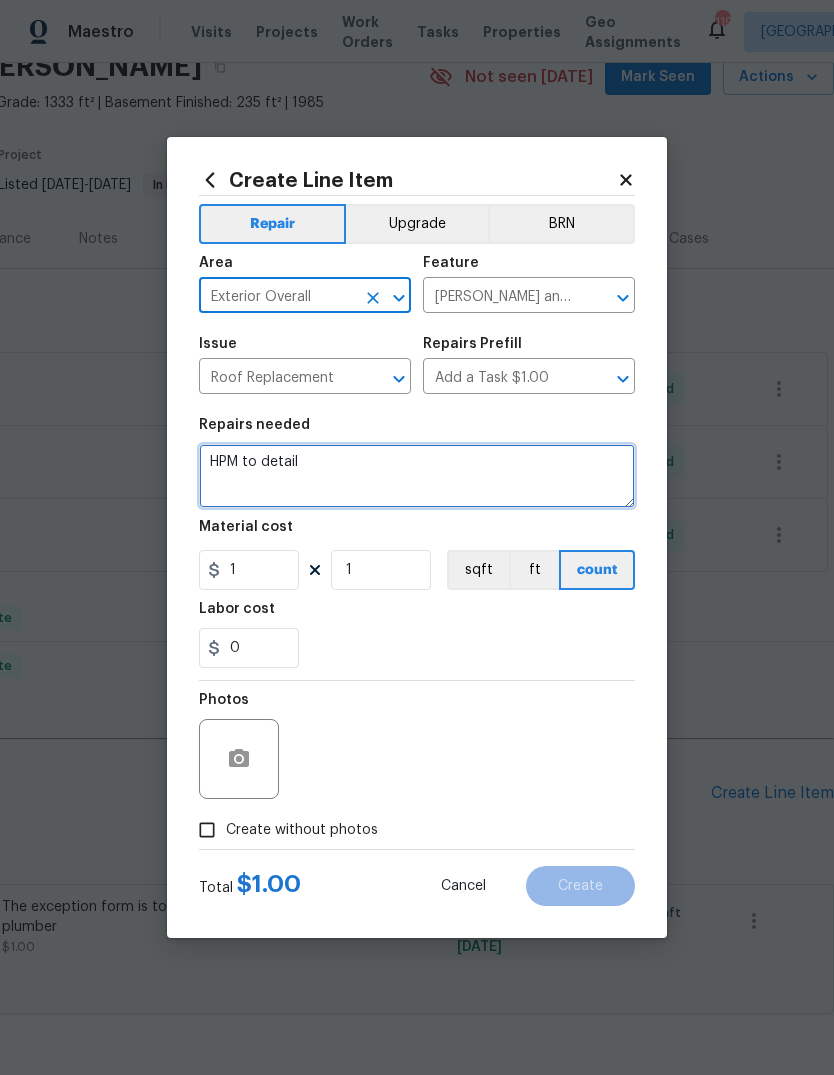 click on "HPM to detail" at bounding box center (417, 476) 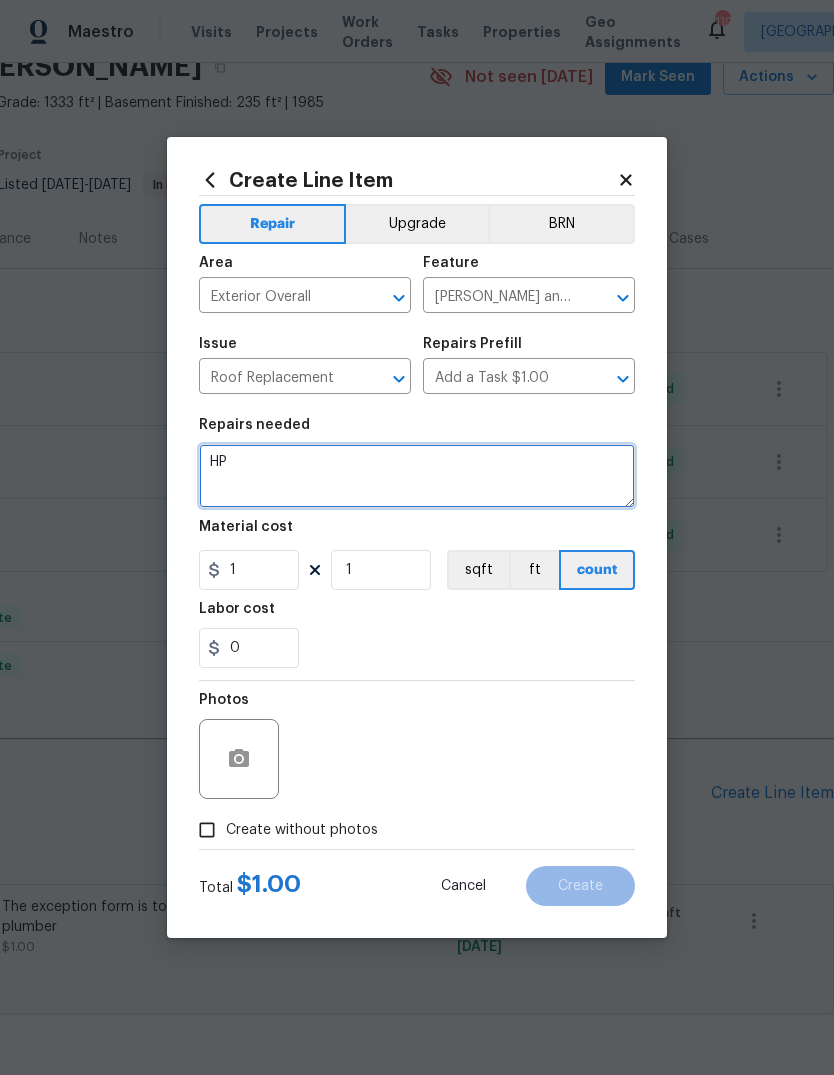 type on "H" 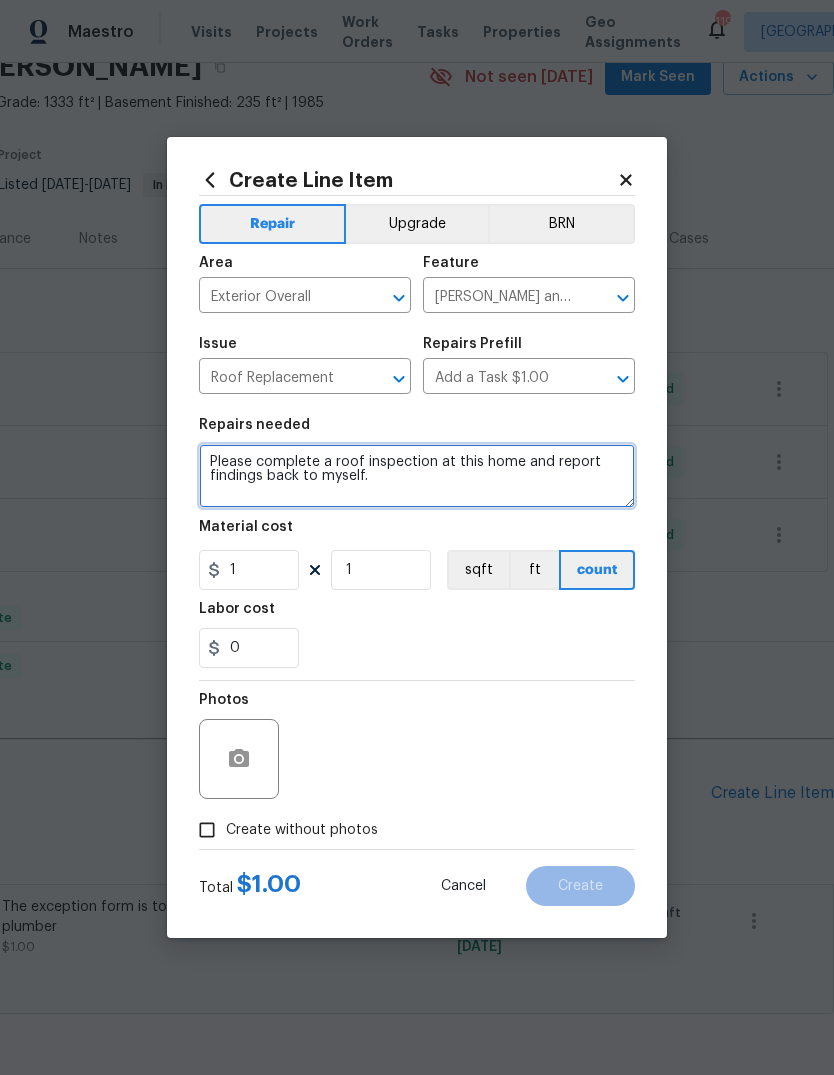 type on "Please complete a roof inspection at this home and report findings back to myself." 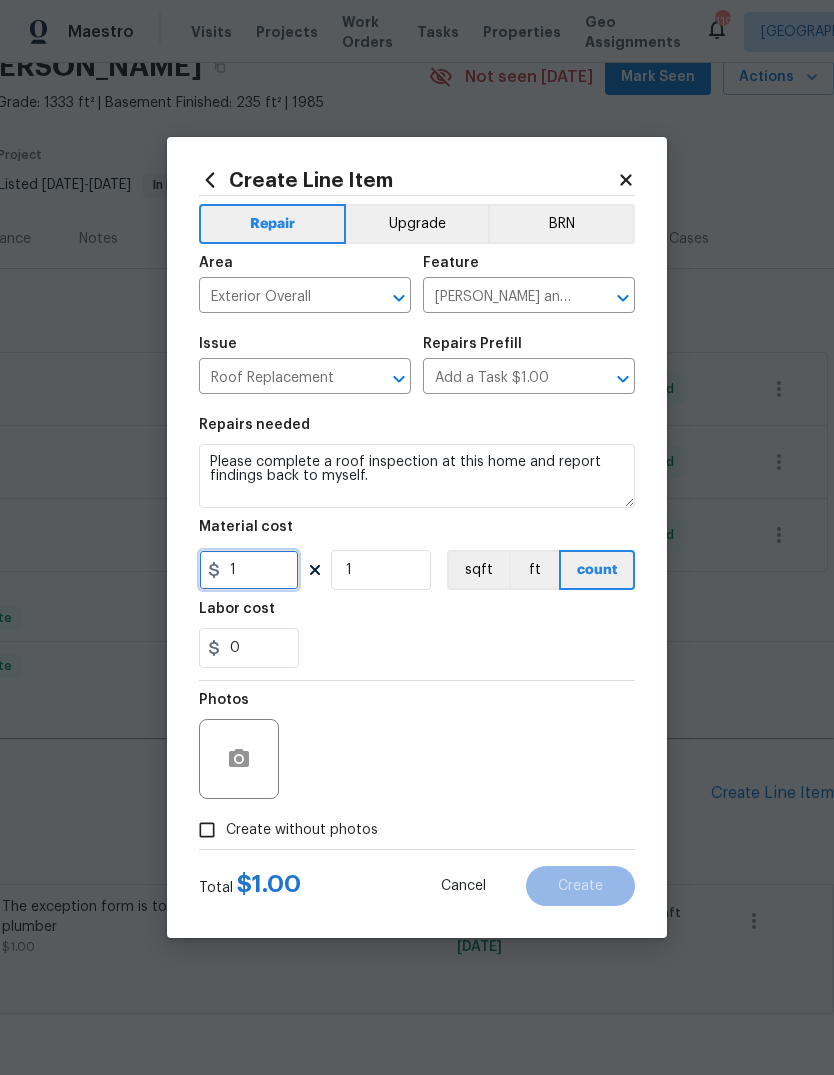 click on "1" at bounding box center [249, 570] 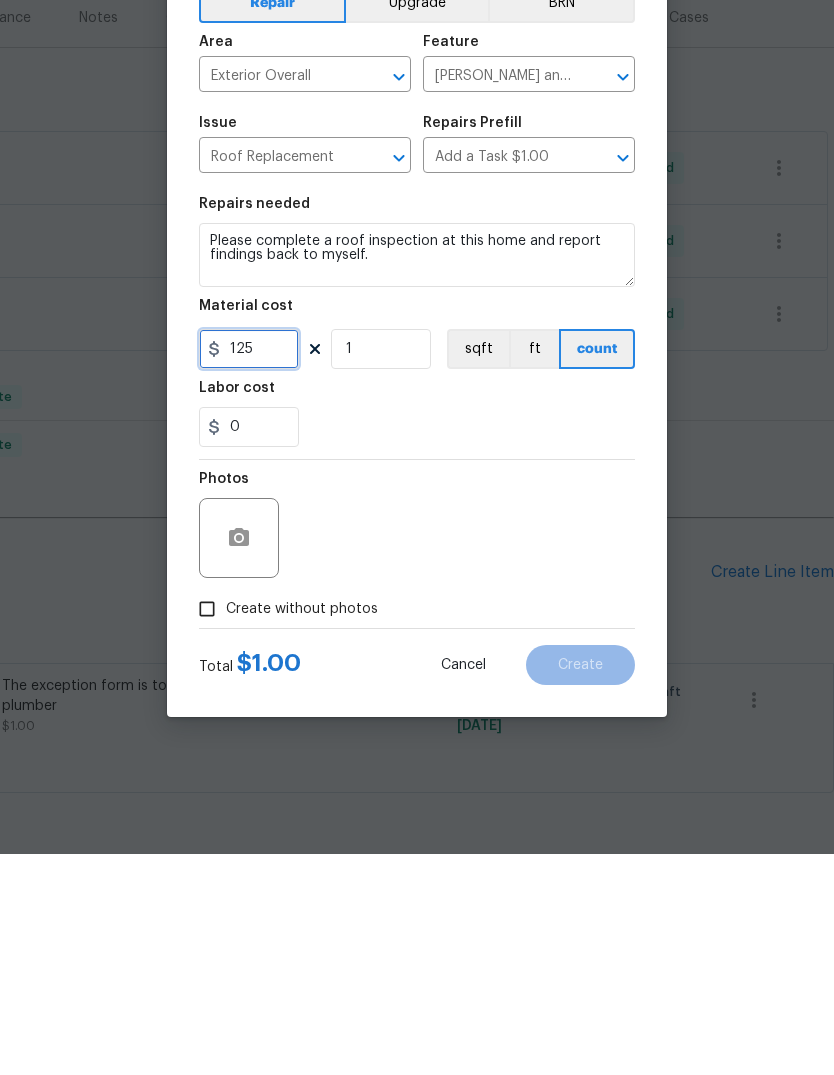 type on "125" 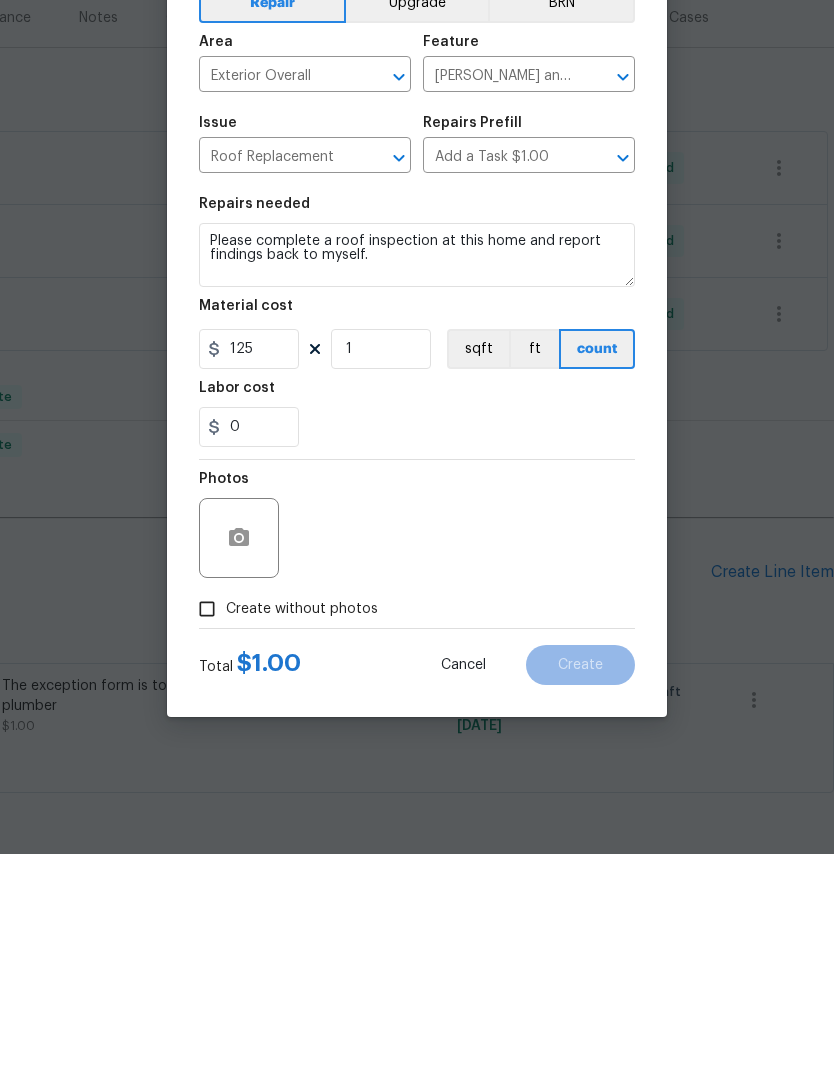 click on "Create without photos" at bounding box center [207, 830] 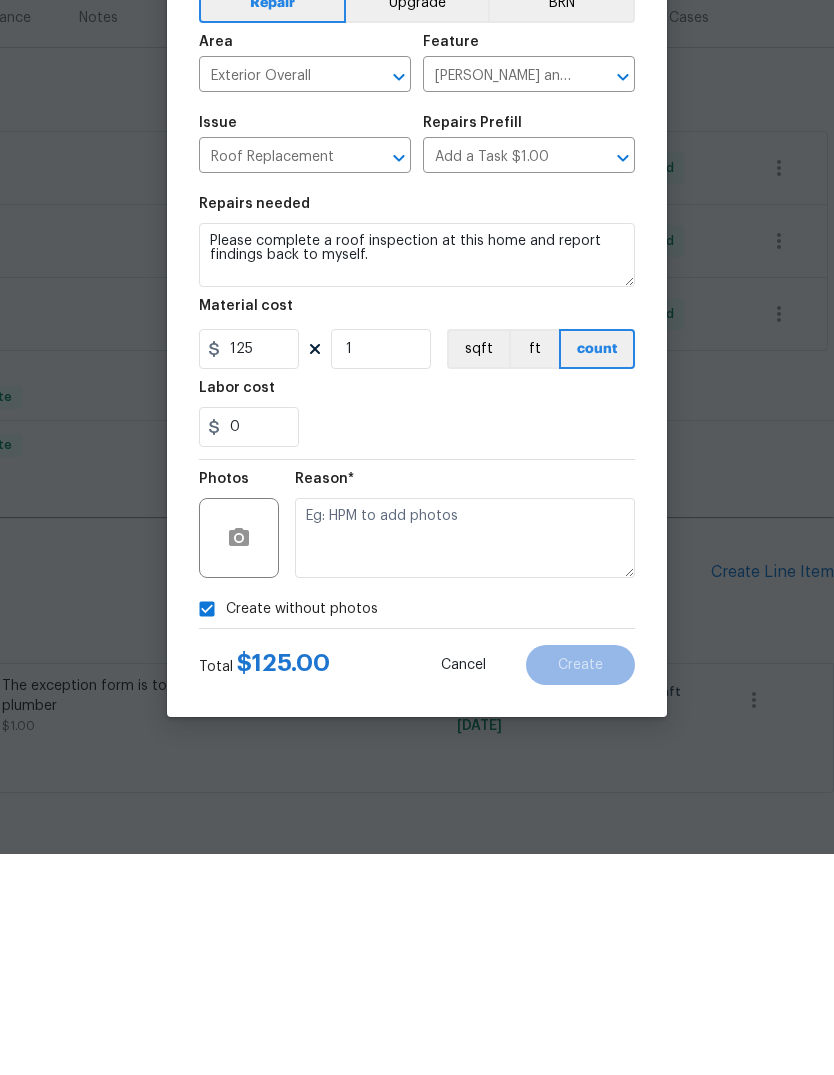 scroll, scrollTop: 75, scrollLeft: 0, axis: vertical 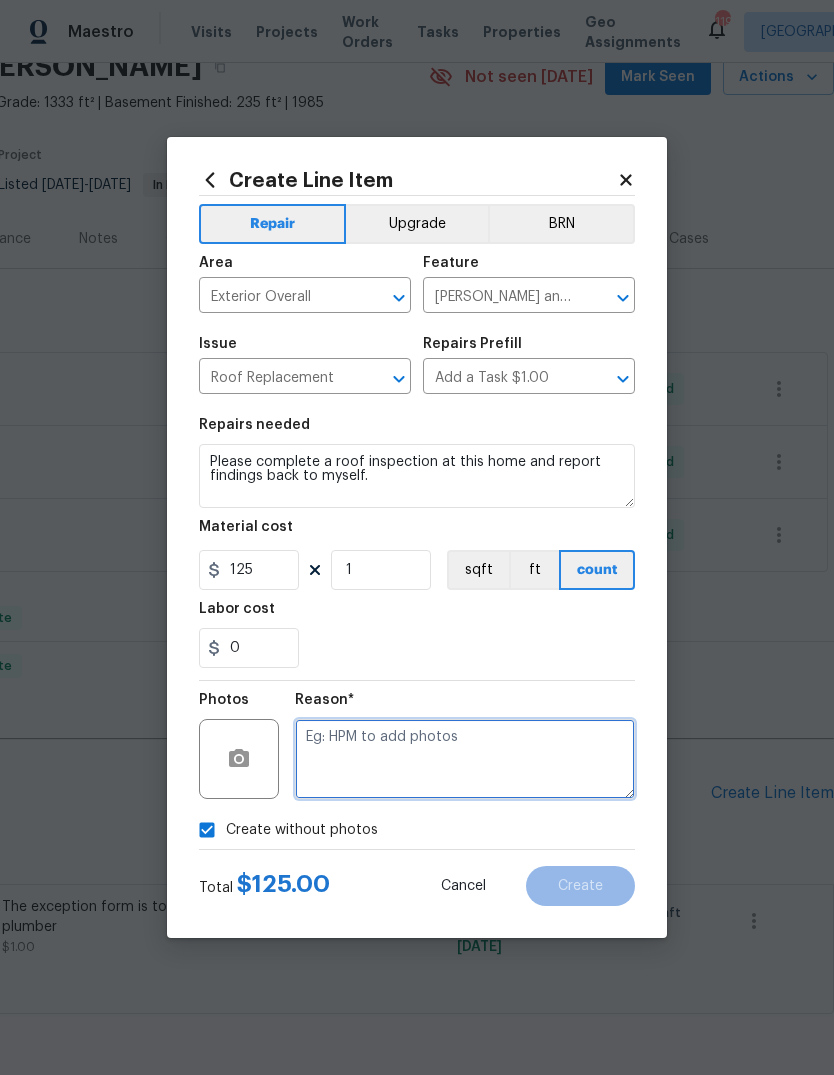 click at bounding box center [465, 759] 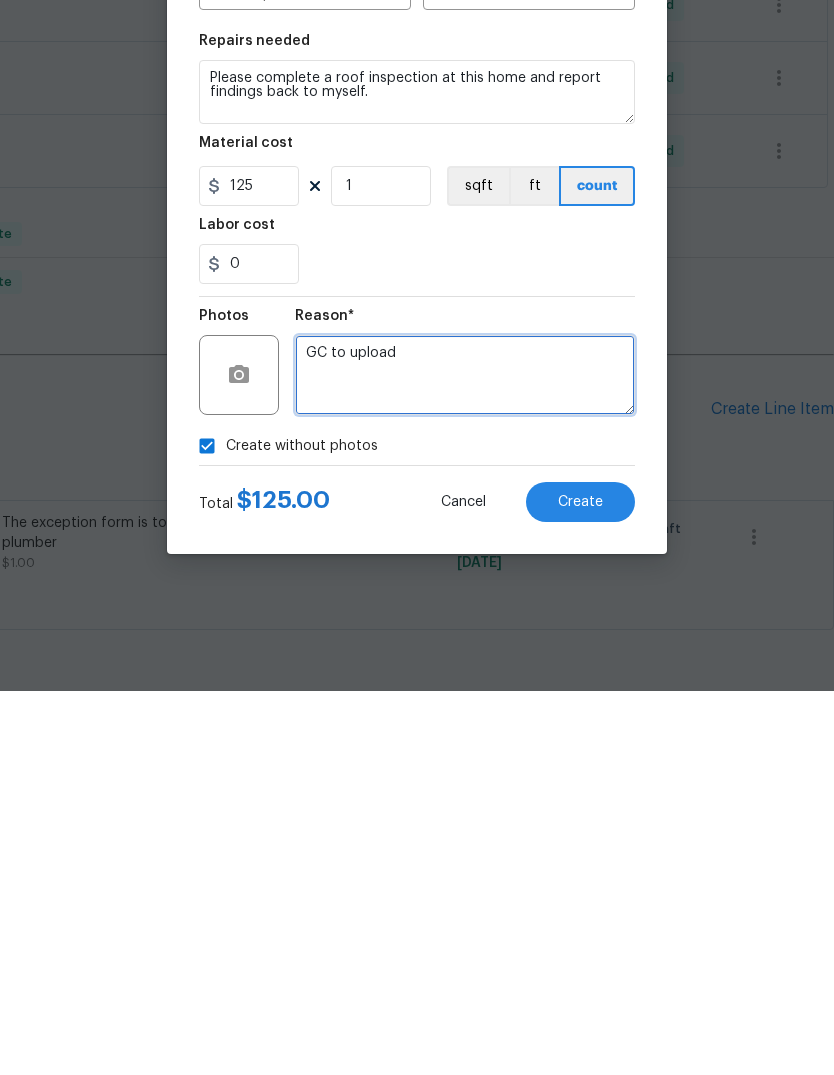 type on "GC to upload" 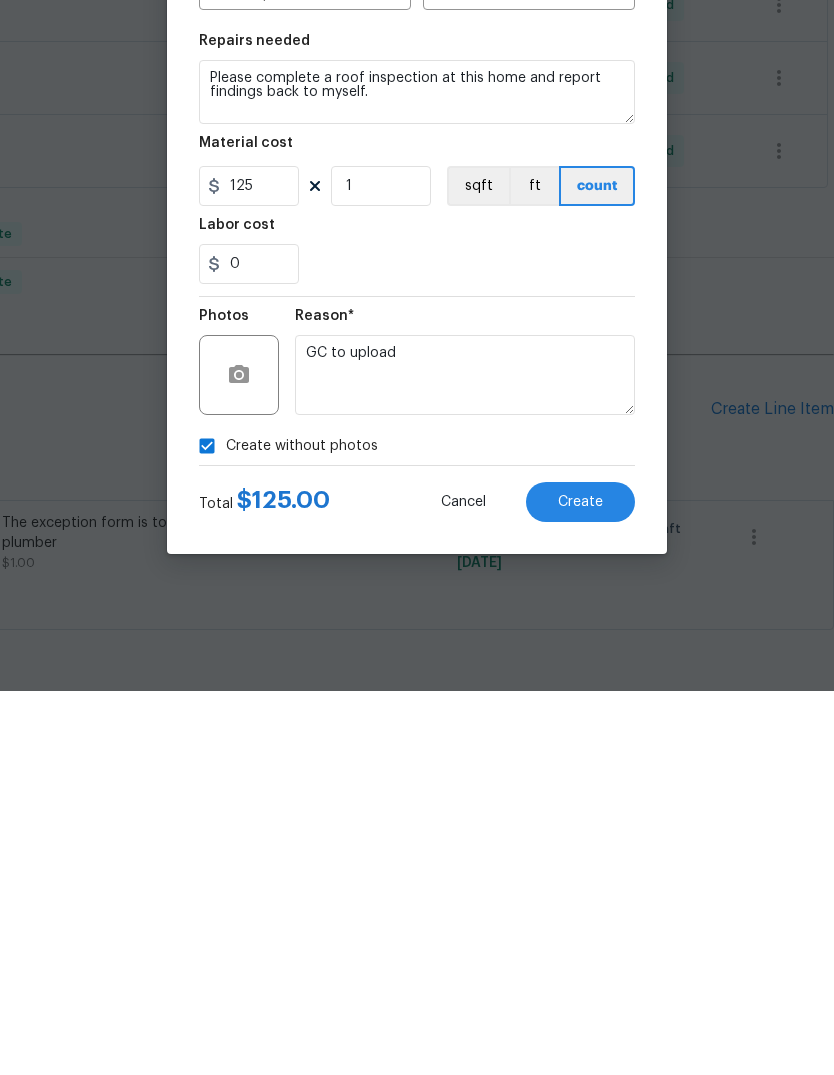 click on "Create" at bounding box center (580, 886) 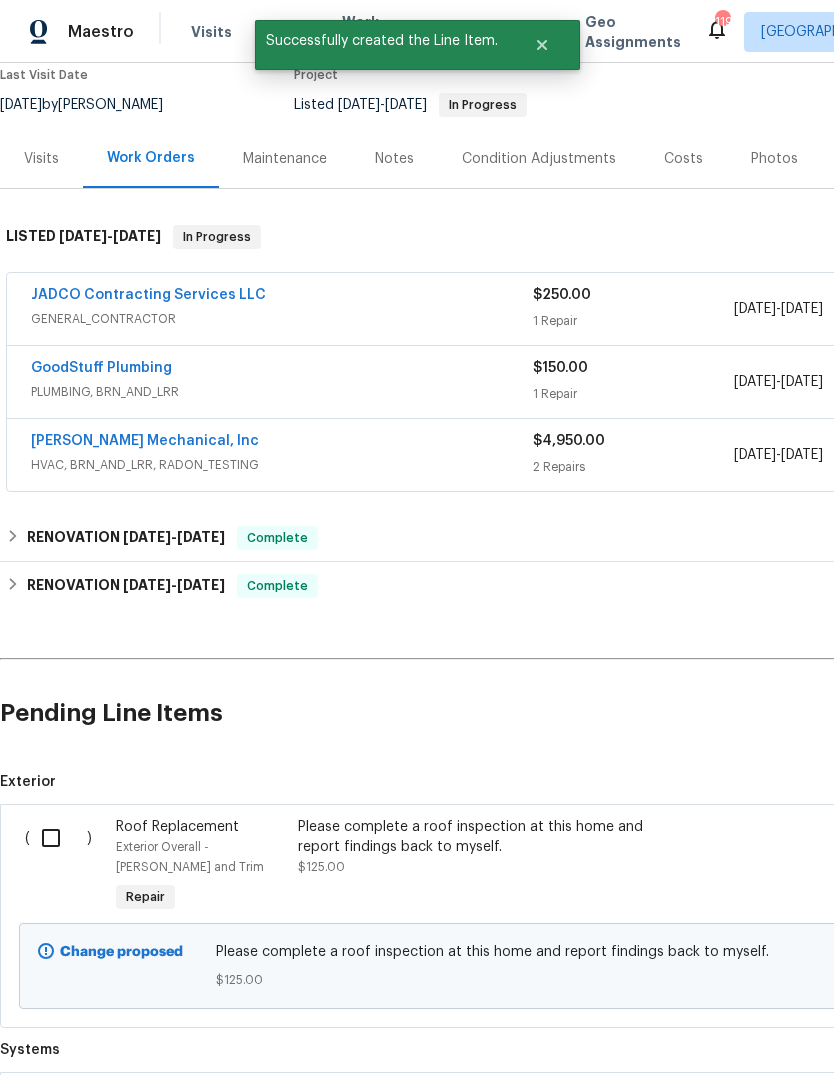 scroll, scrollTop: 175, scrollLeft: 0, axis: vertical 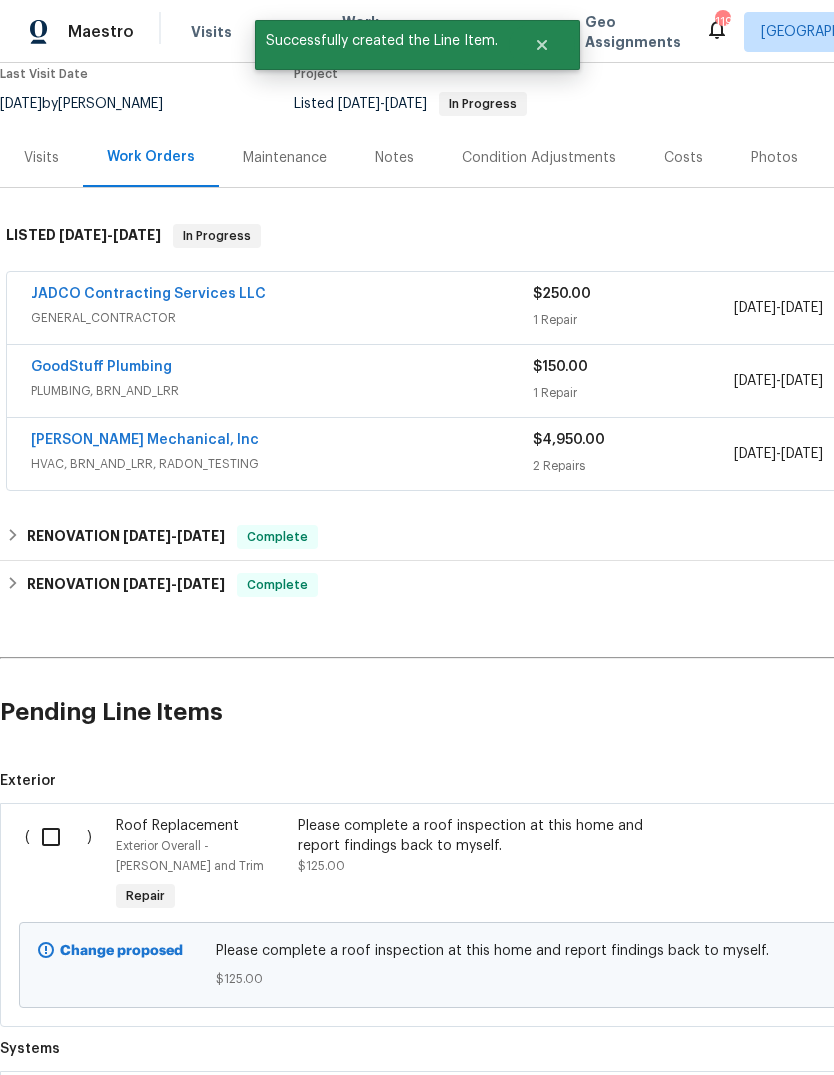 click at bounding box center (58, 837) 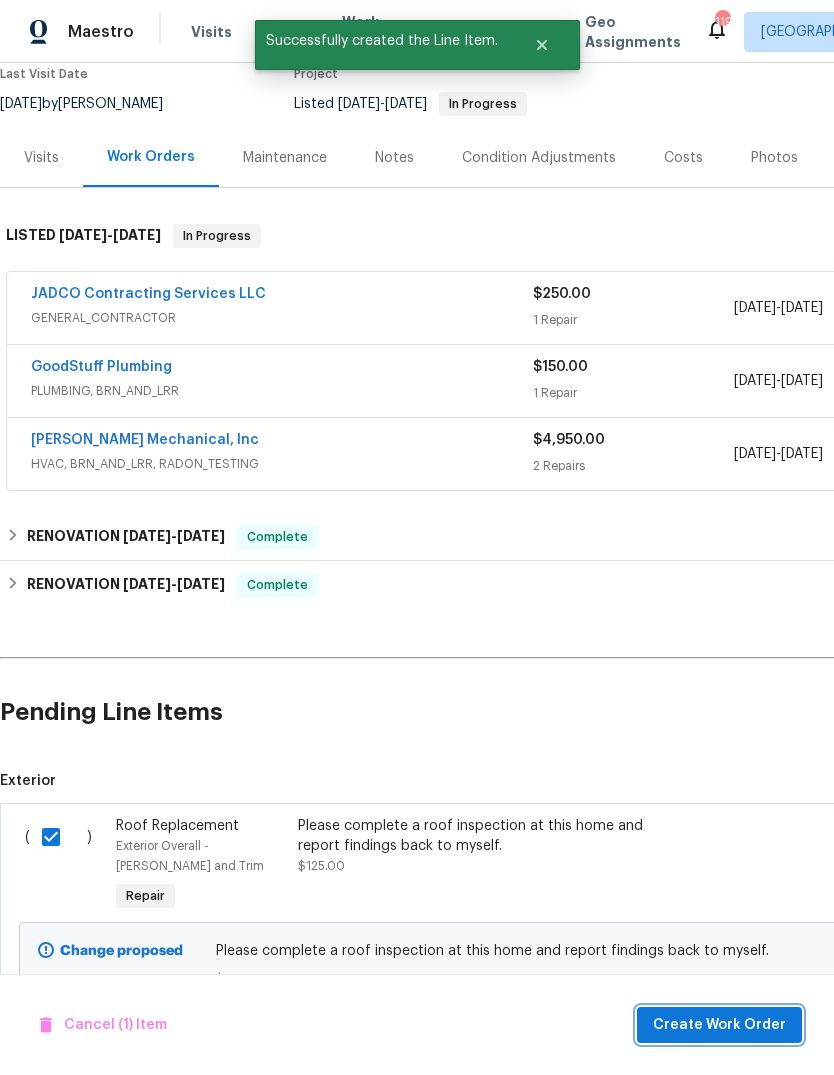 click on "Create Work Order" at bounding box center [719, 1025] 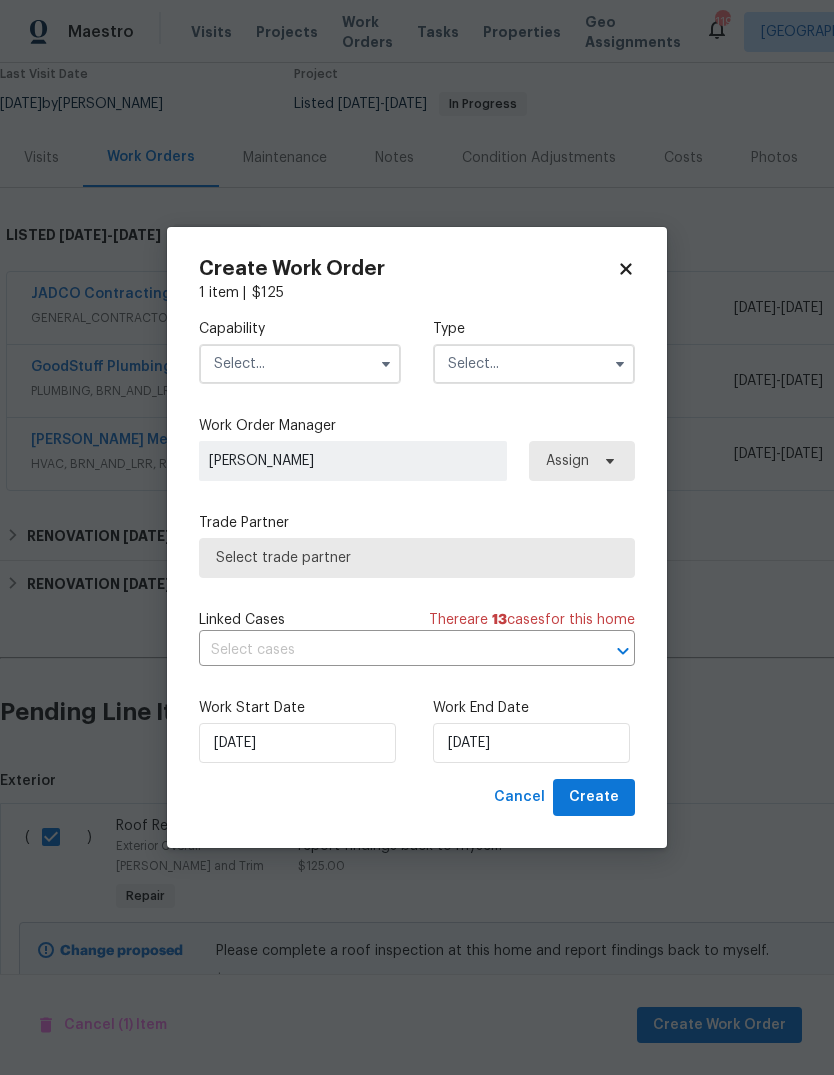 click at bounding box center (300, 364) 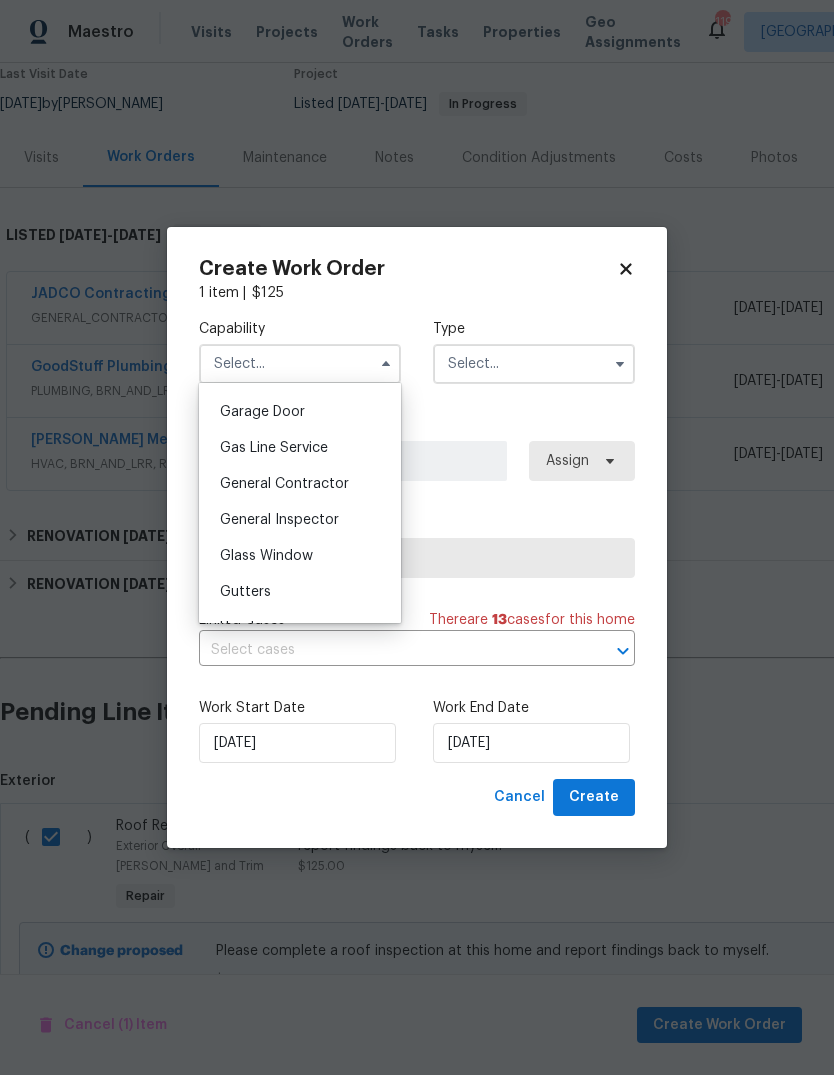 scroll, scrollTop: 886, scrollLeft: 0, axis: vertical 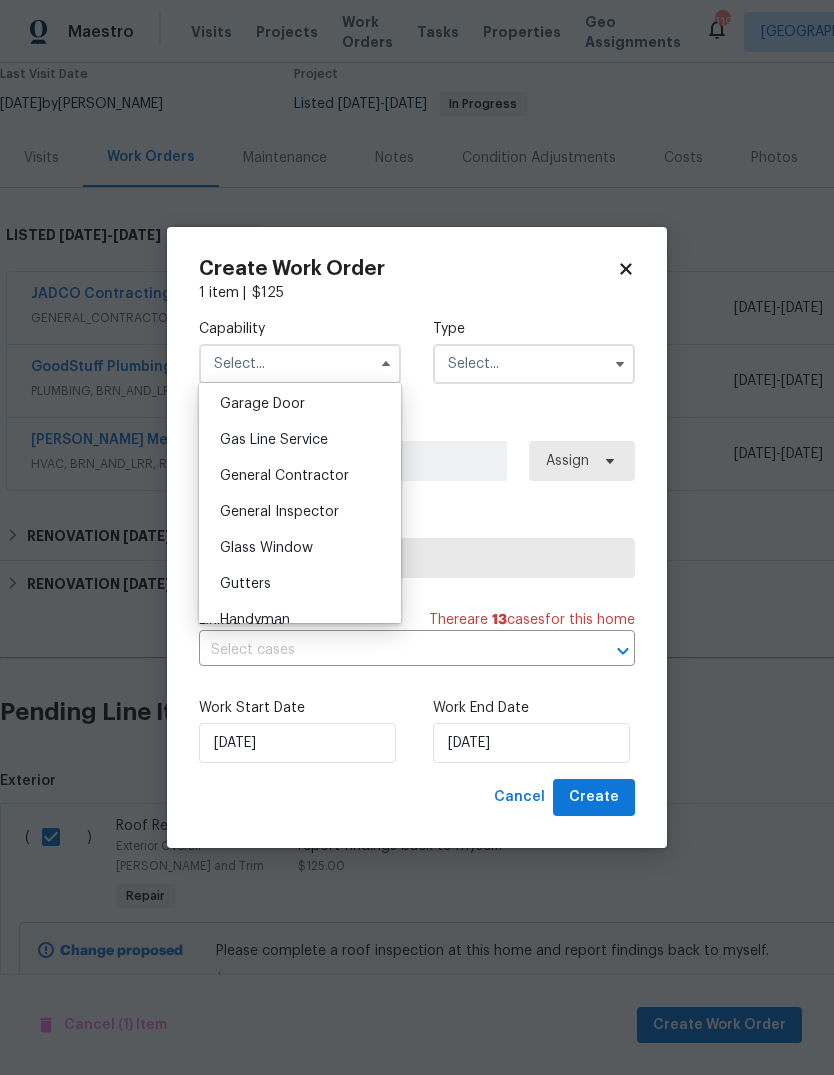 click on "General Contractor" at bounding box center [300, 476] 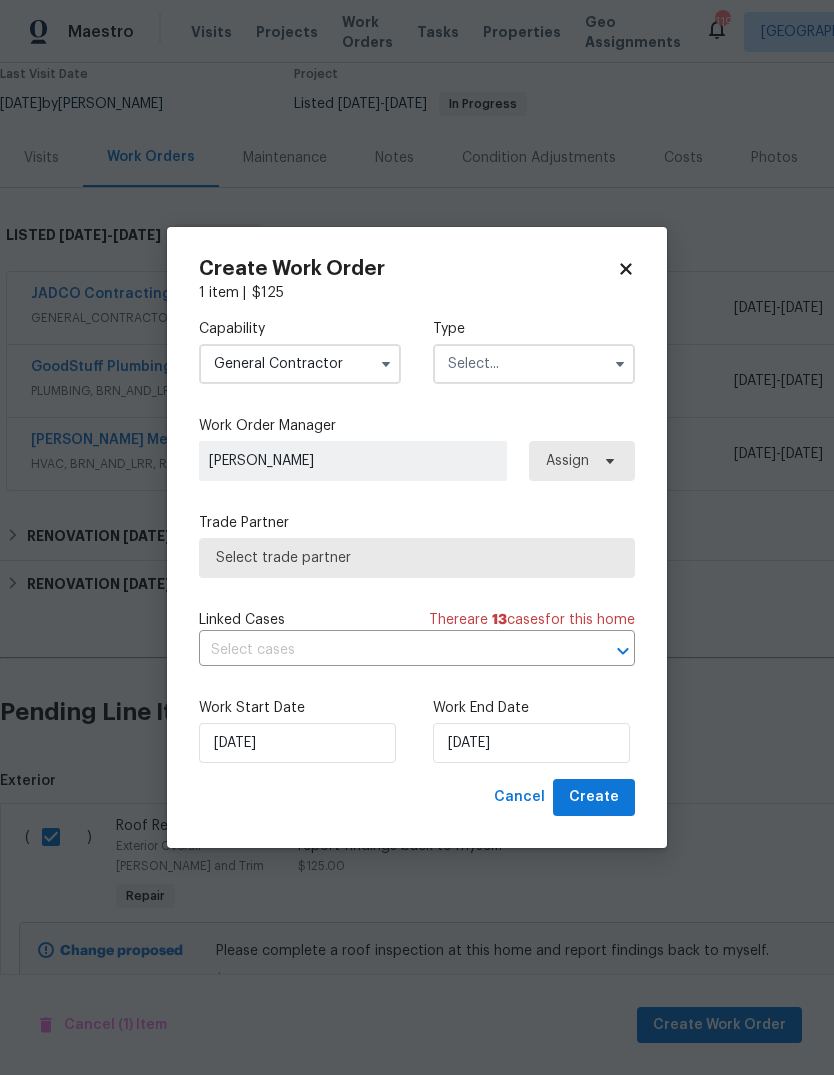 click at bounding box center (534, 364) 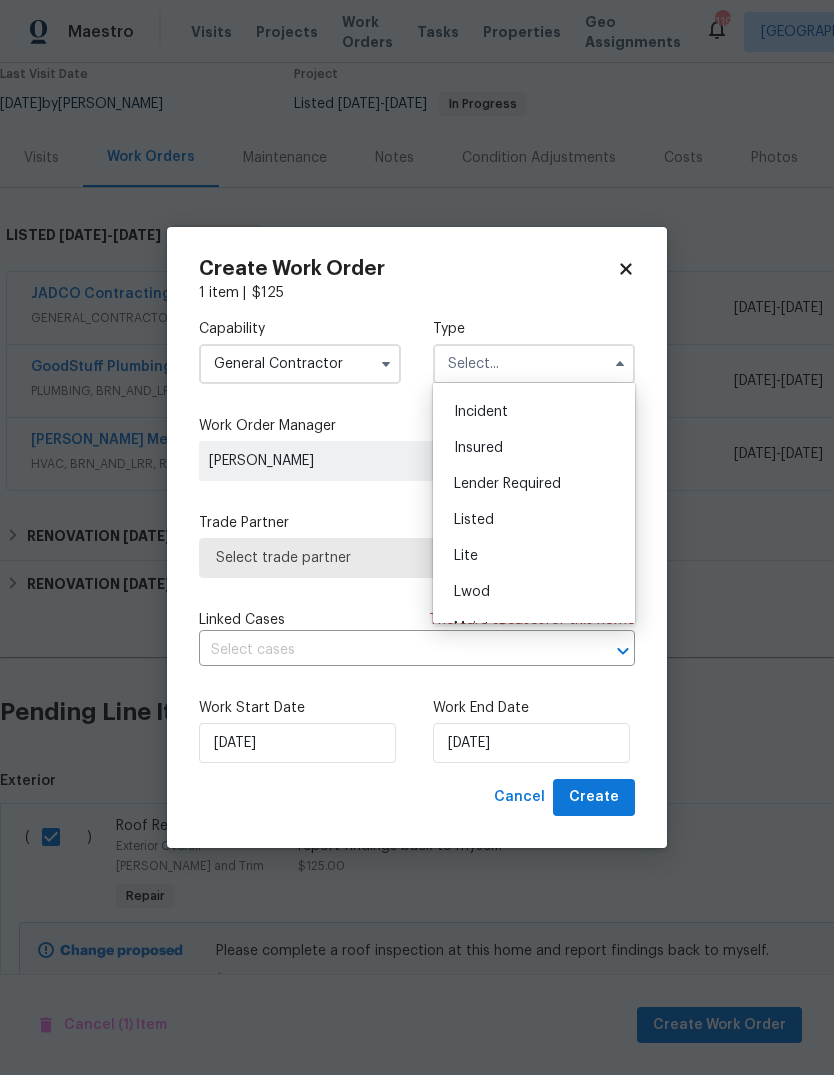 scroll, scrollTop: 134, scrollLeft: 0, axis: vertical 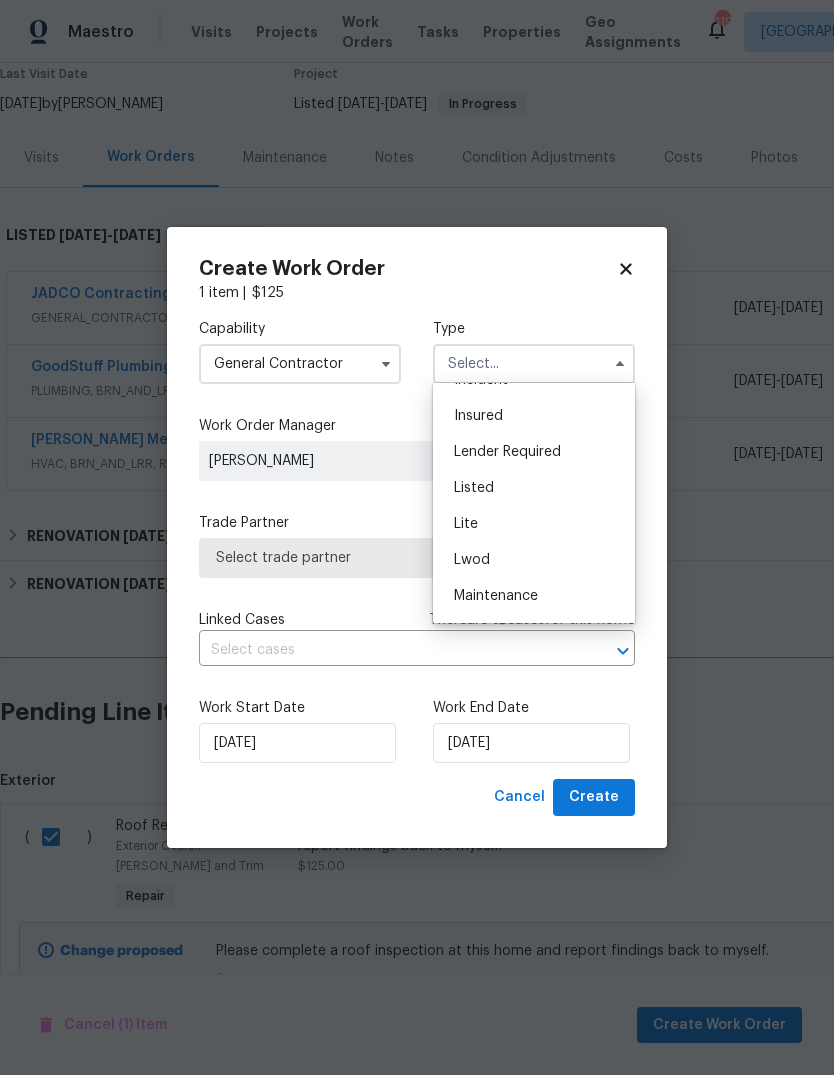 click on "Listed" at bounding box center [534, 488] 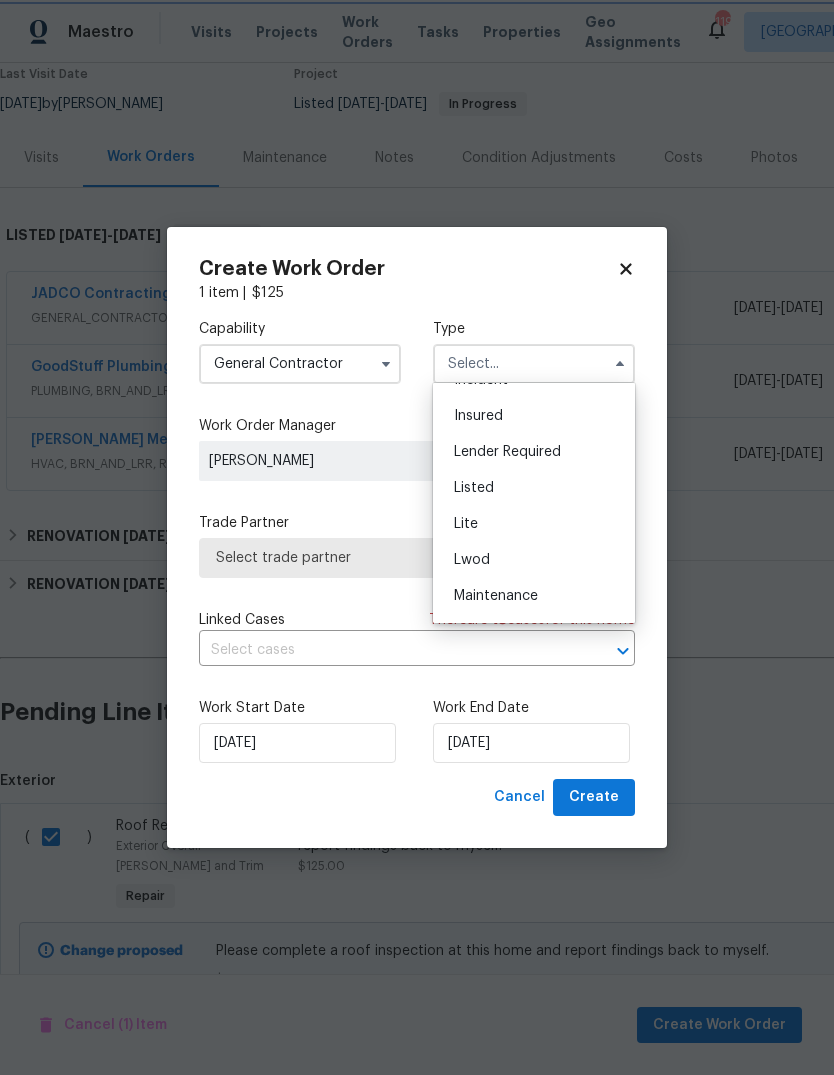 type on "Listed" 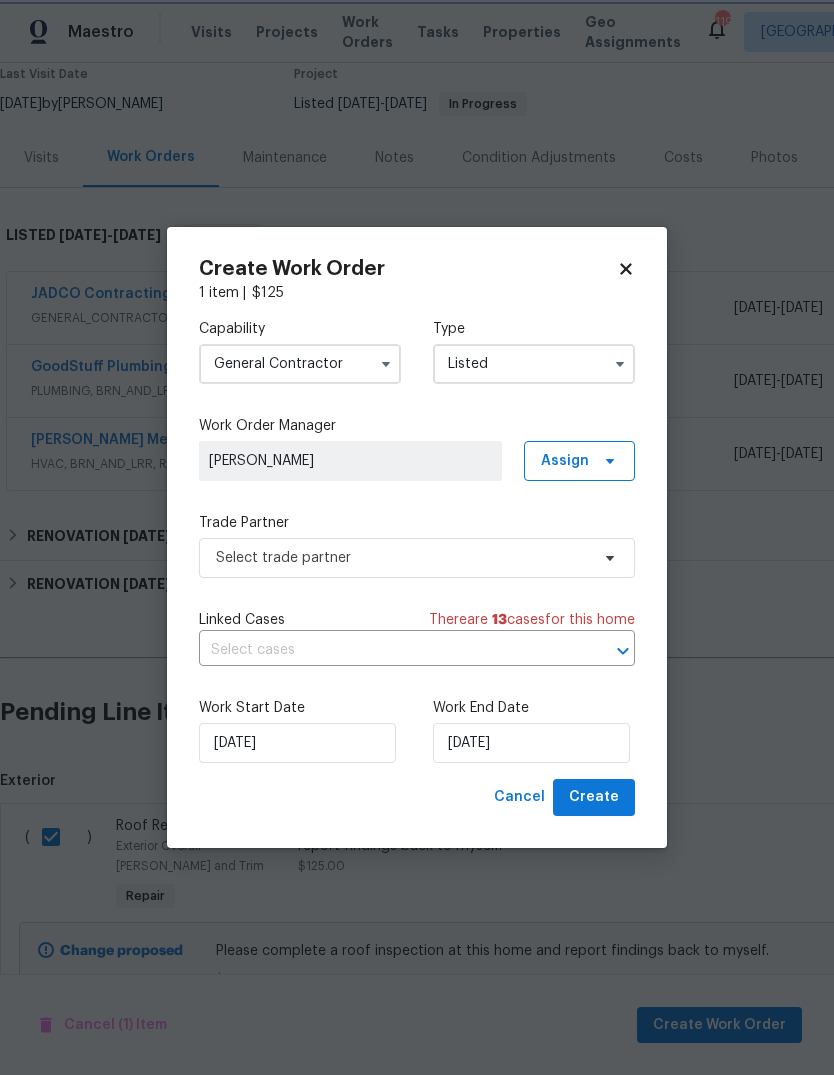 scroll, scrollTop: 0, scrollLeft: 0, axis: both 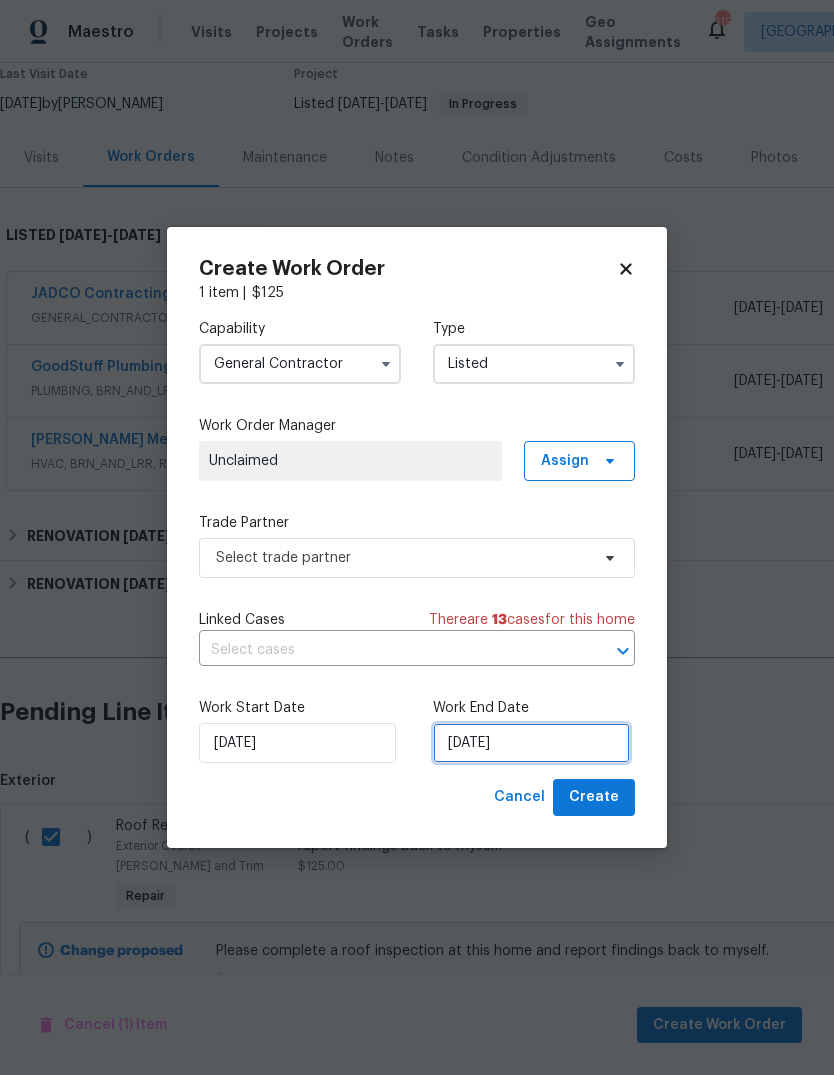 click on "[DATE]" at bounding box center (531, 743) 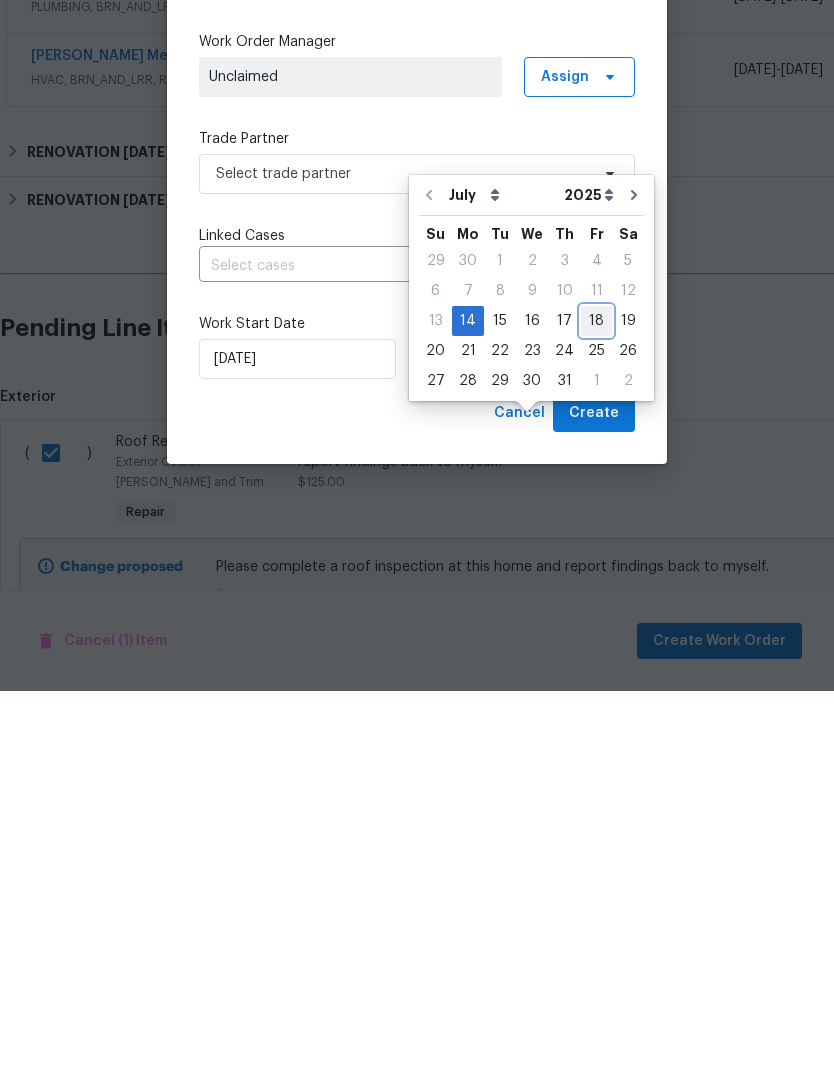 click on "18" at bounding box center [596, 705] 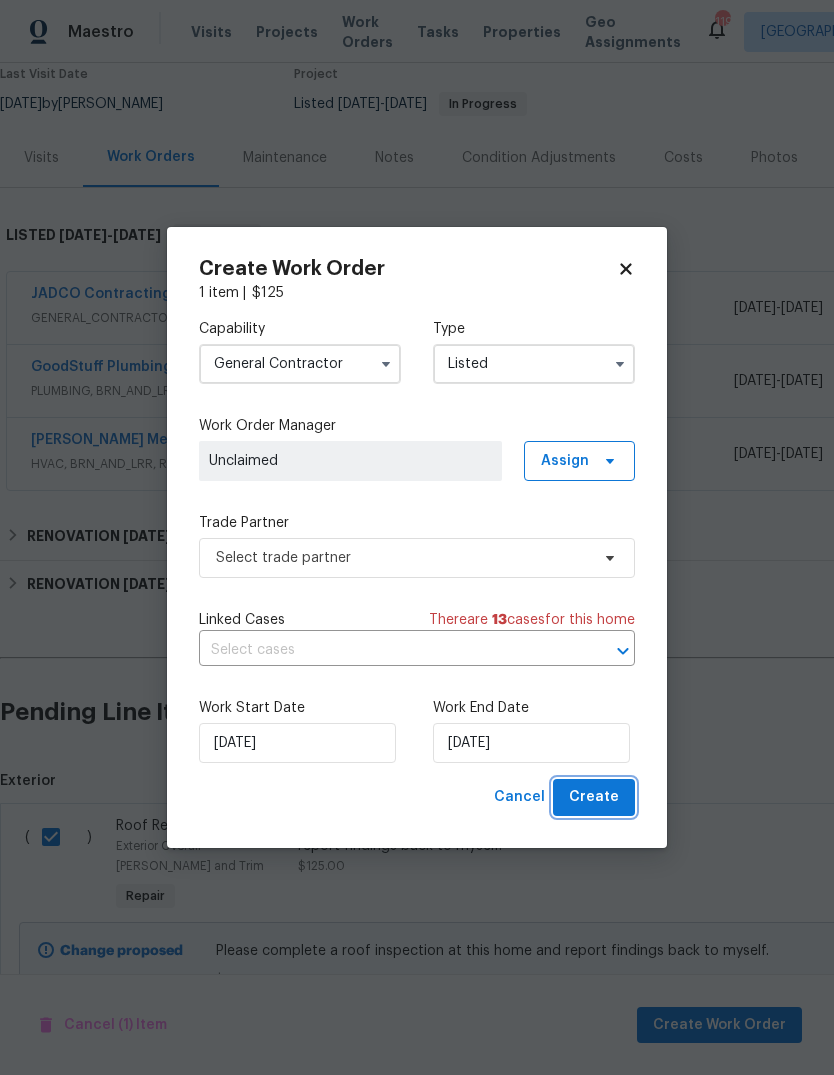 click on "Create" at bounding box center [594, 797] 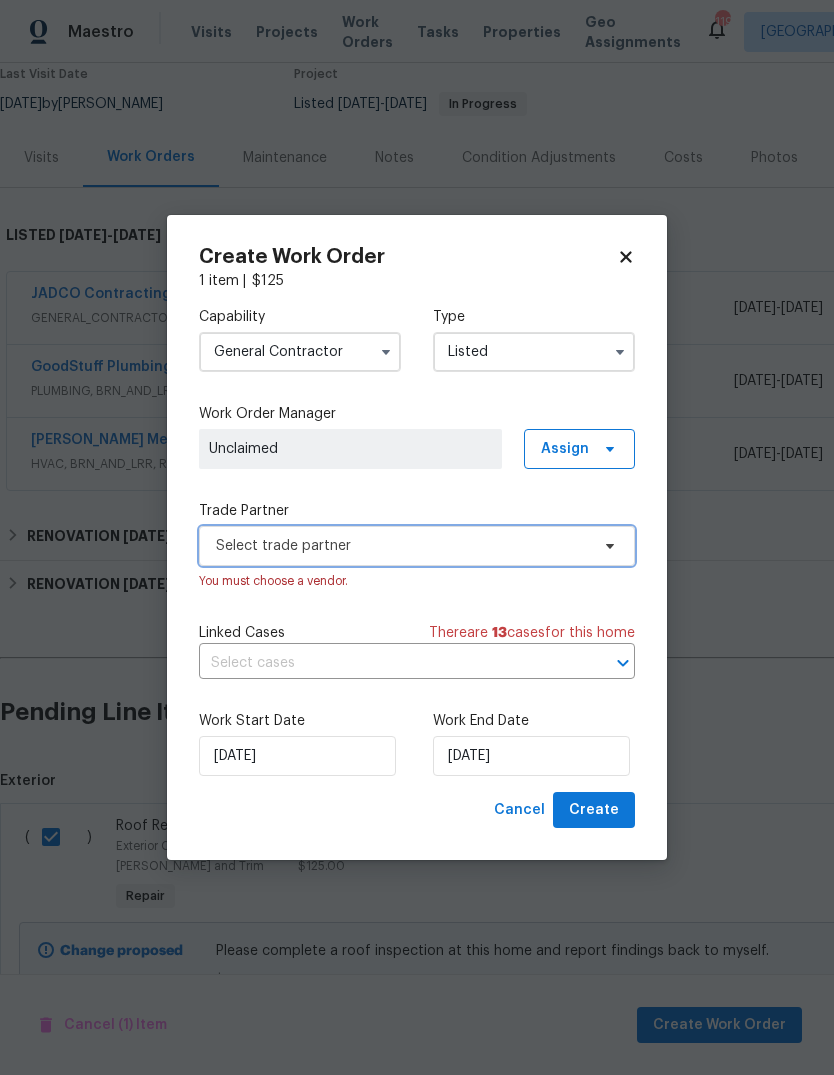 click on "Select trade partner" at bounding box center [417, 546] 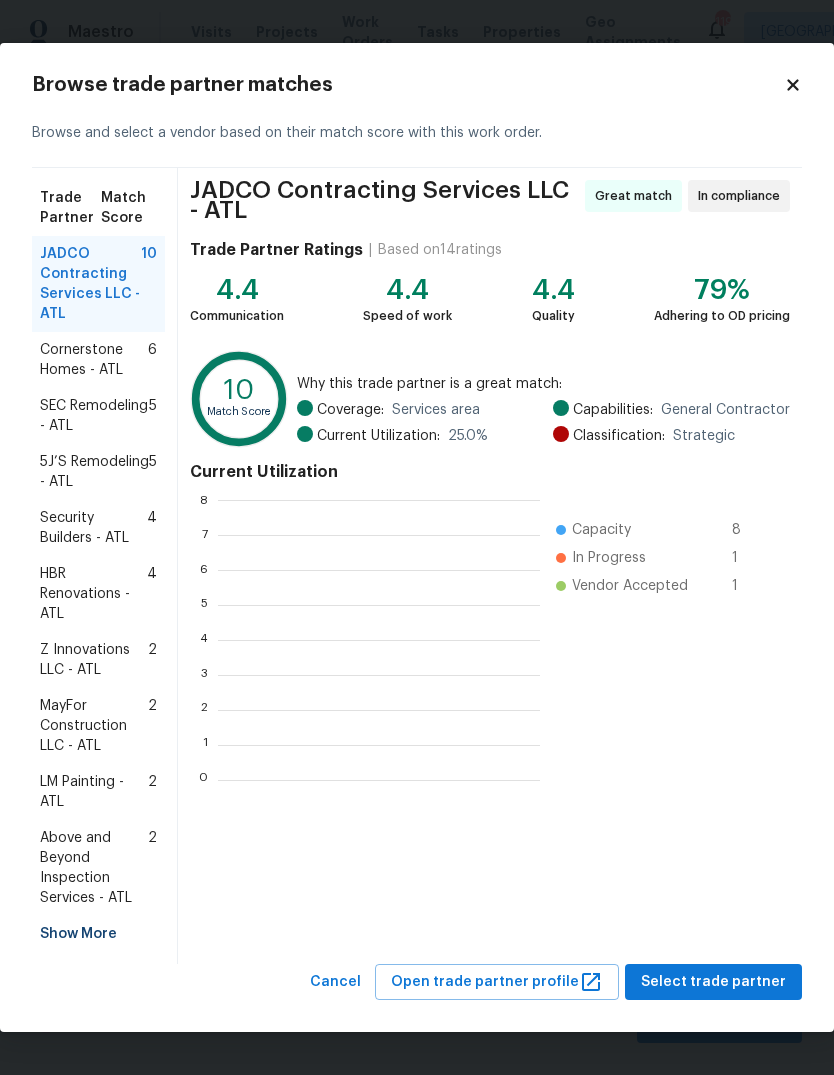 scroll, scrollTop: 2, scrollLeft: 2, axis: both 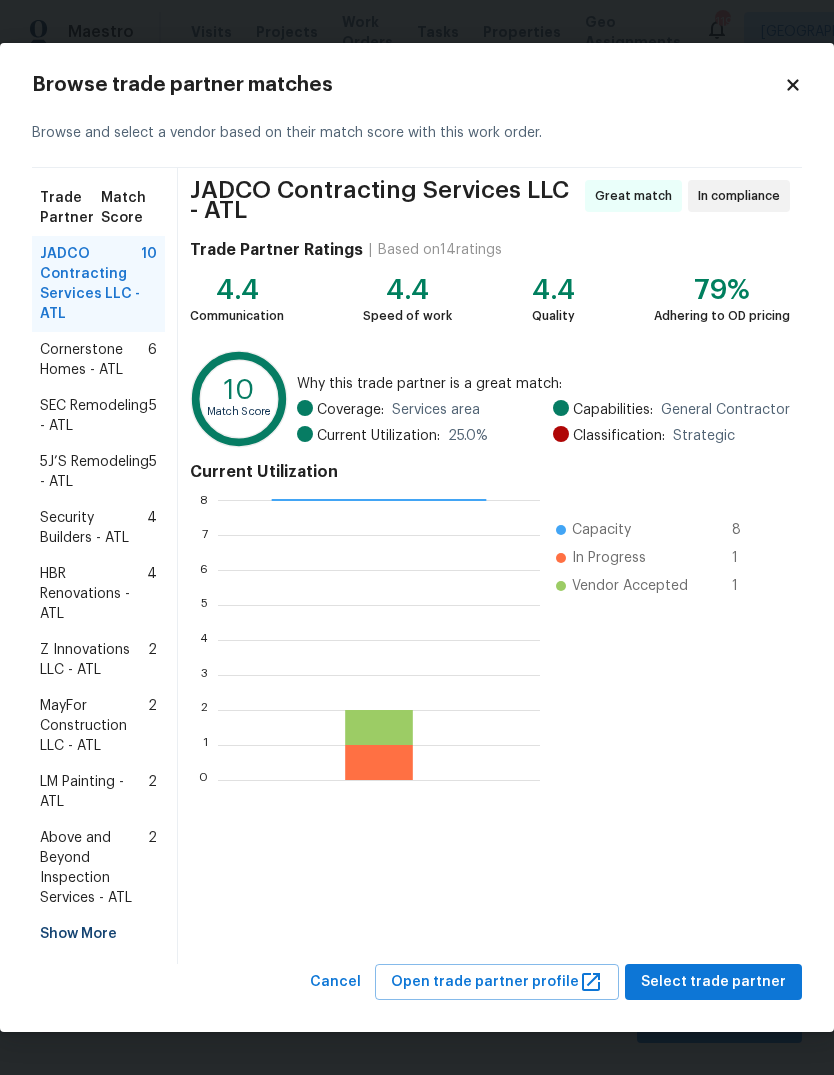 click on "Show More" at bounding box center (98, 934) 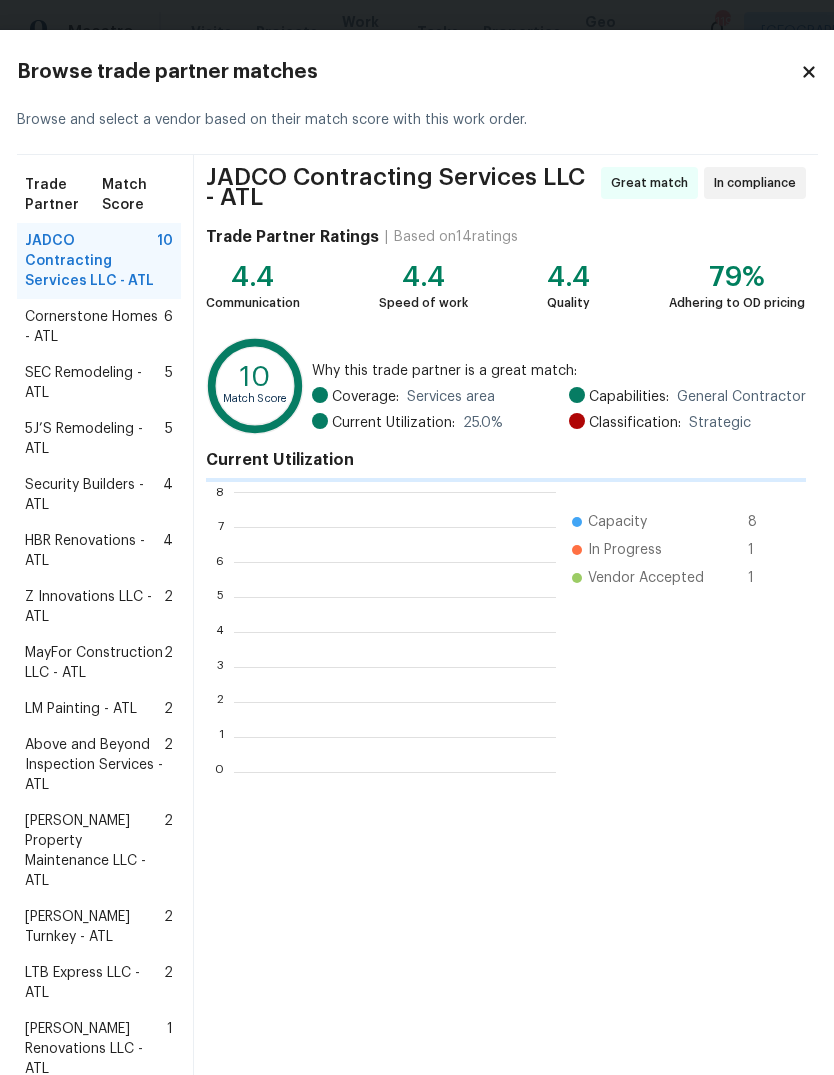 scroll, scrollTop: 2, scrollLeft: 2, axis: both 